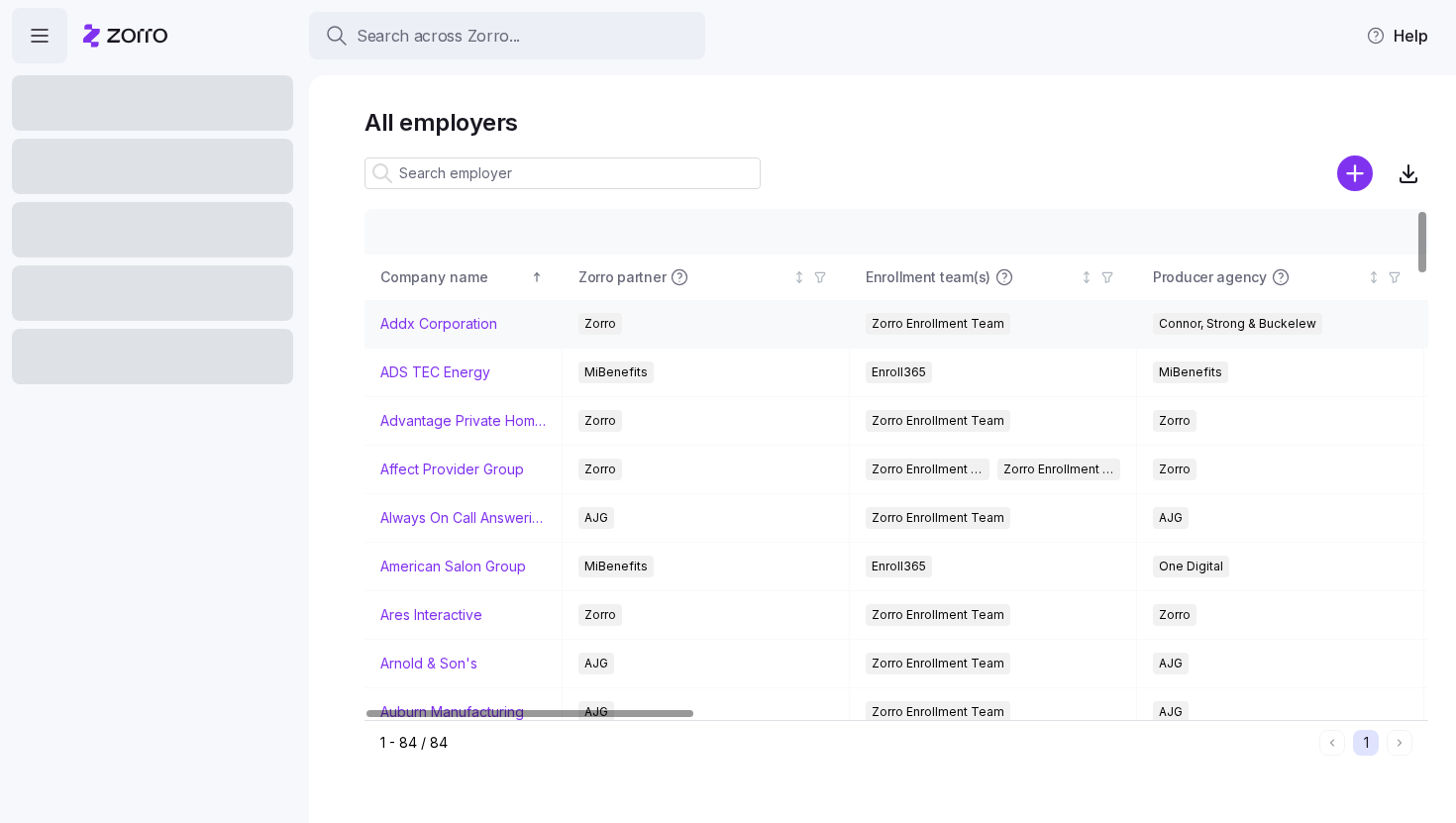 scroll, scrollTop: 0, scrollLeft: 0, axis: both 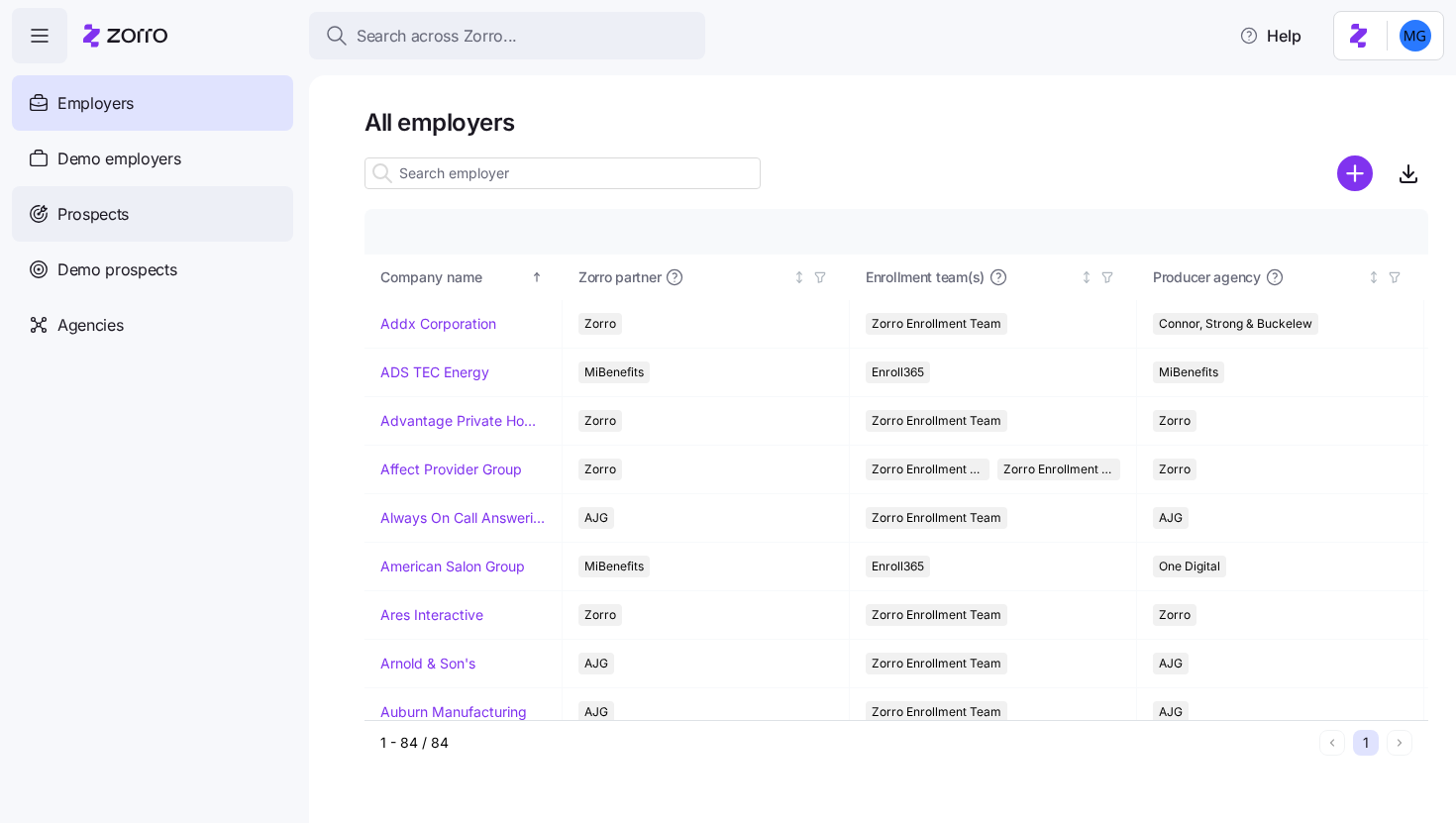 click on "Prospects" at bounding box center [153, 214] 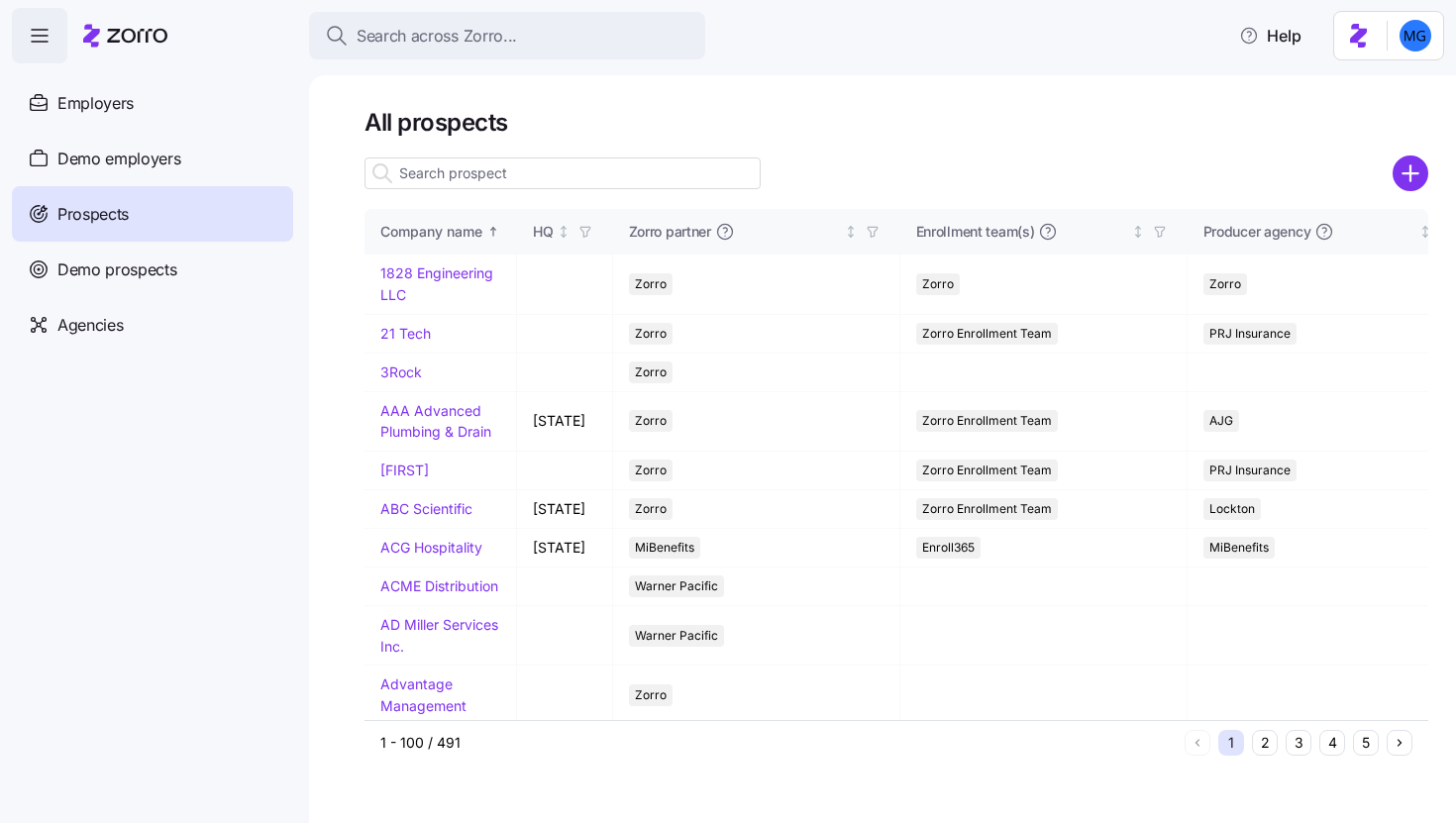 click at bounding box center [563, 173] 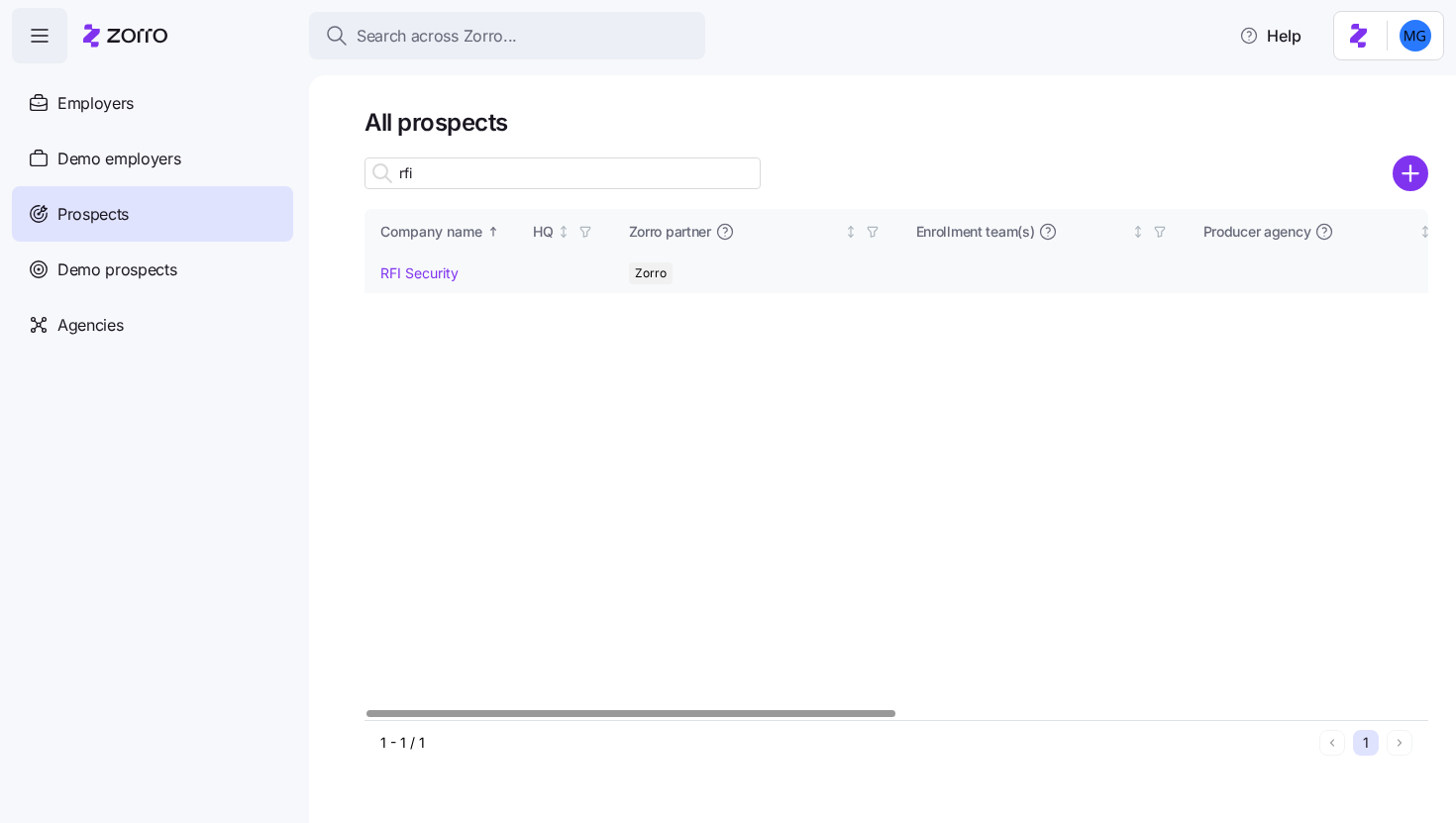 type on "rfi" 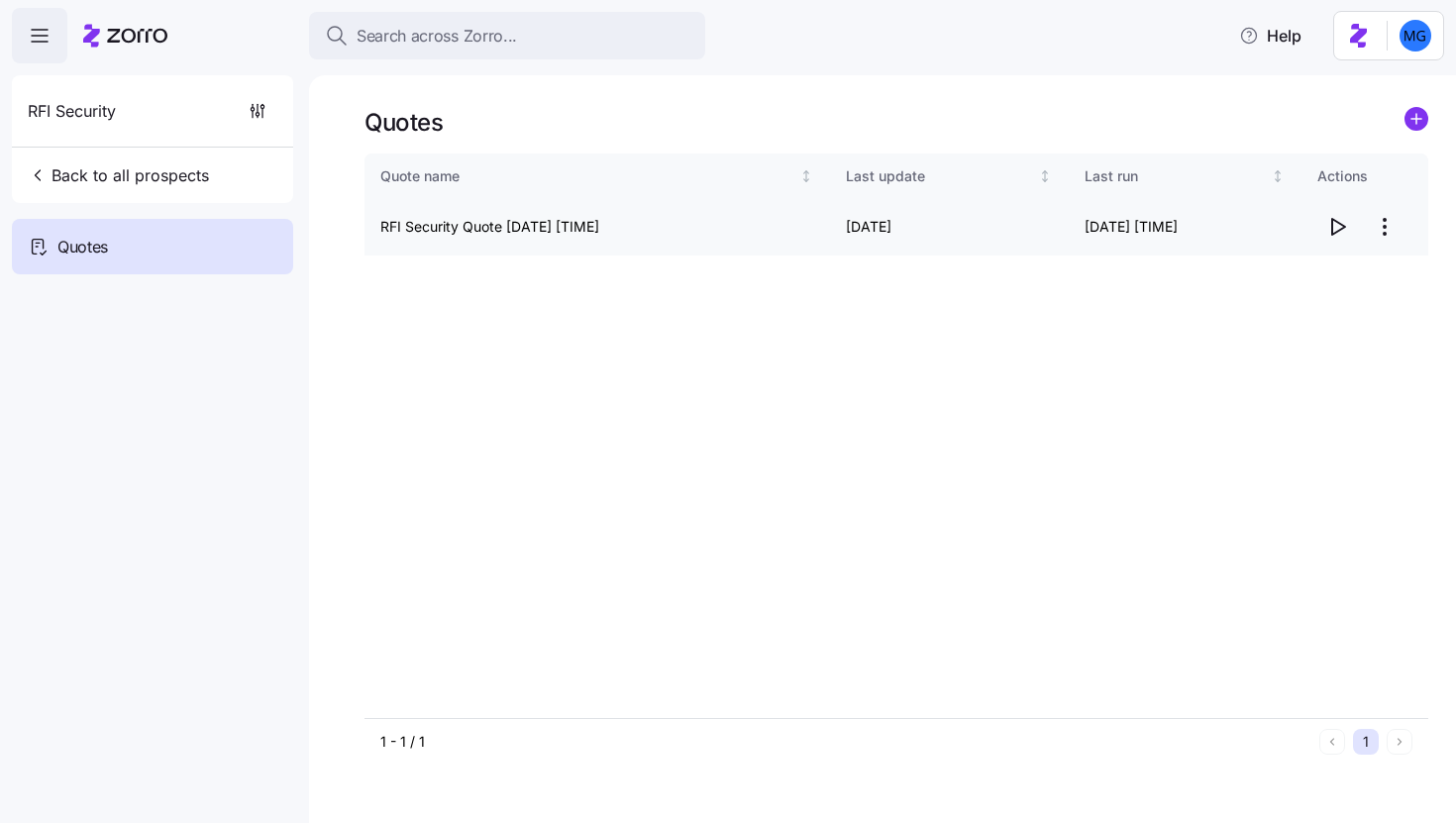 click 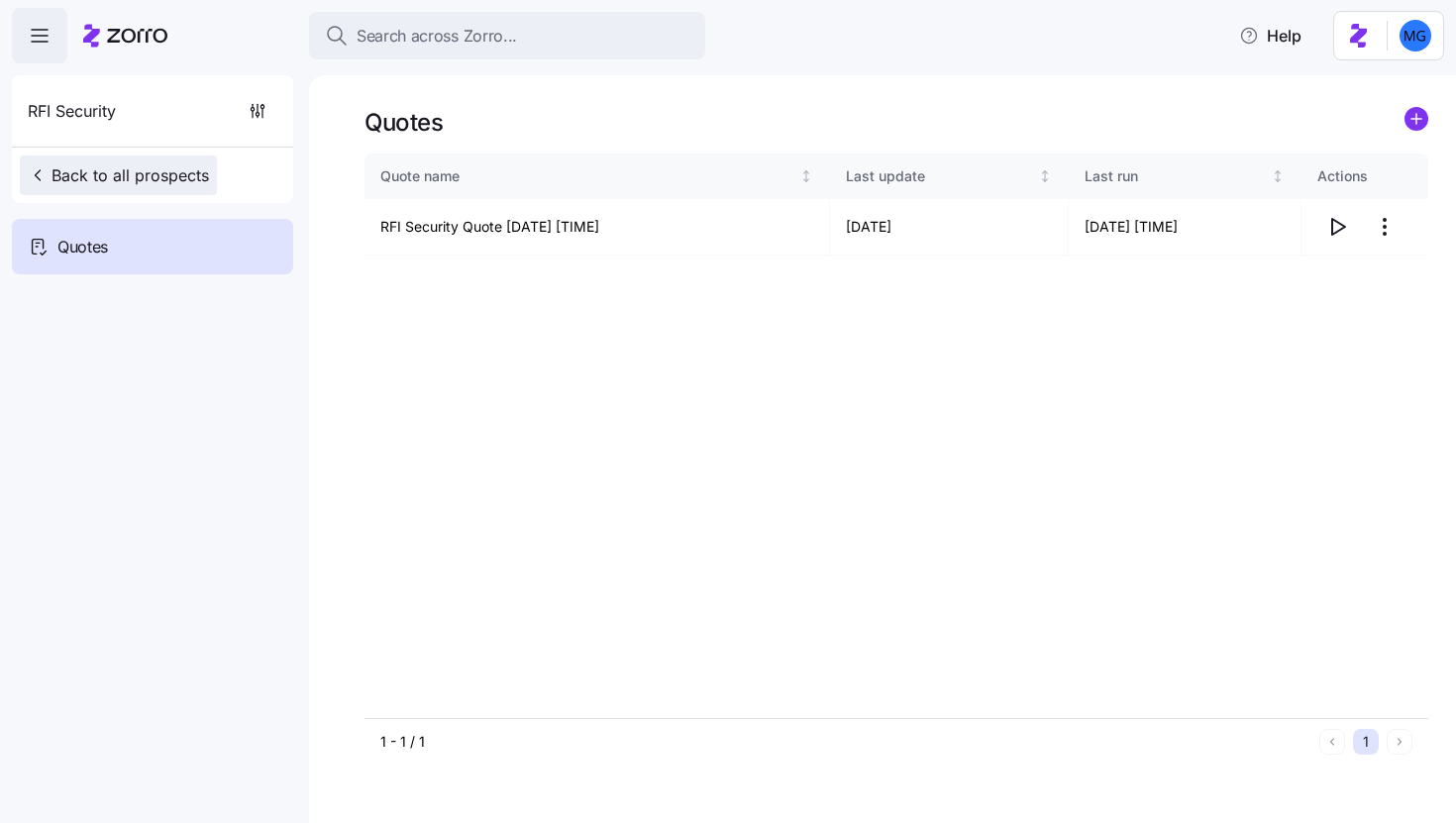 click on "Back to all prospects" at bounding box center (118, 175) 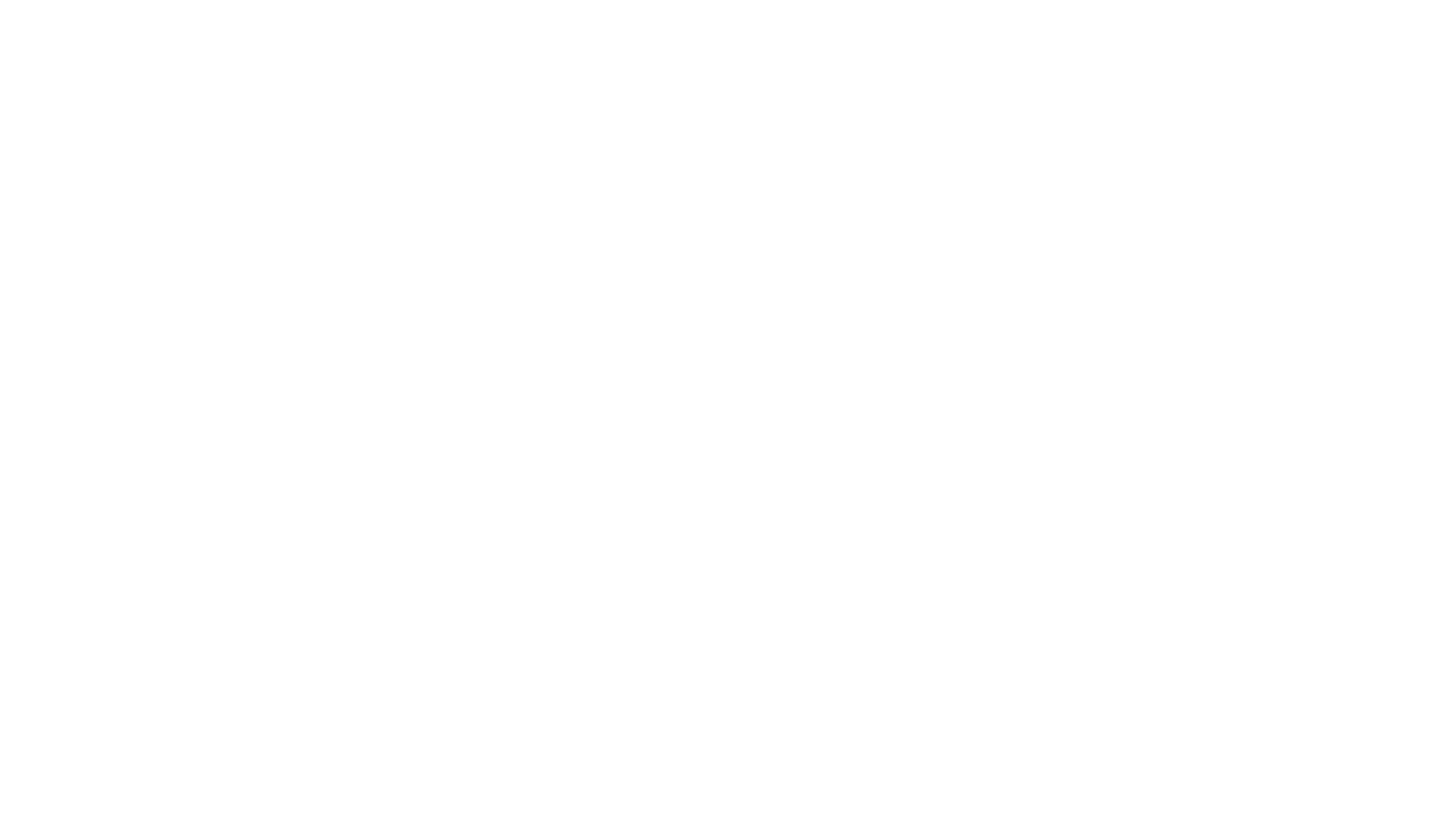 scroll, scrollTop: 0, scrollLeft: 0, axis: both 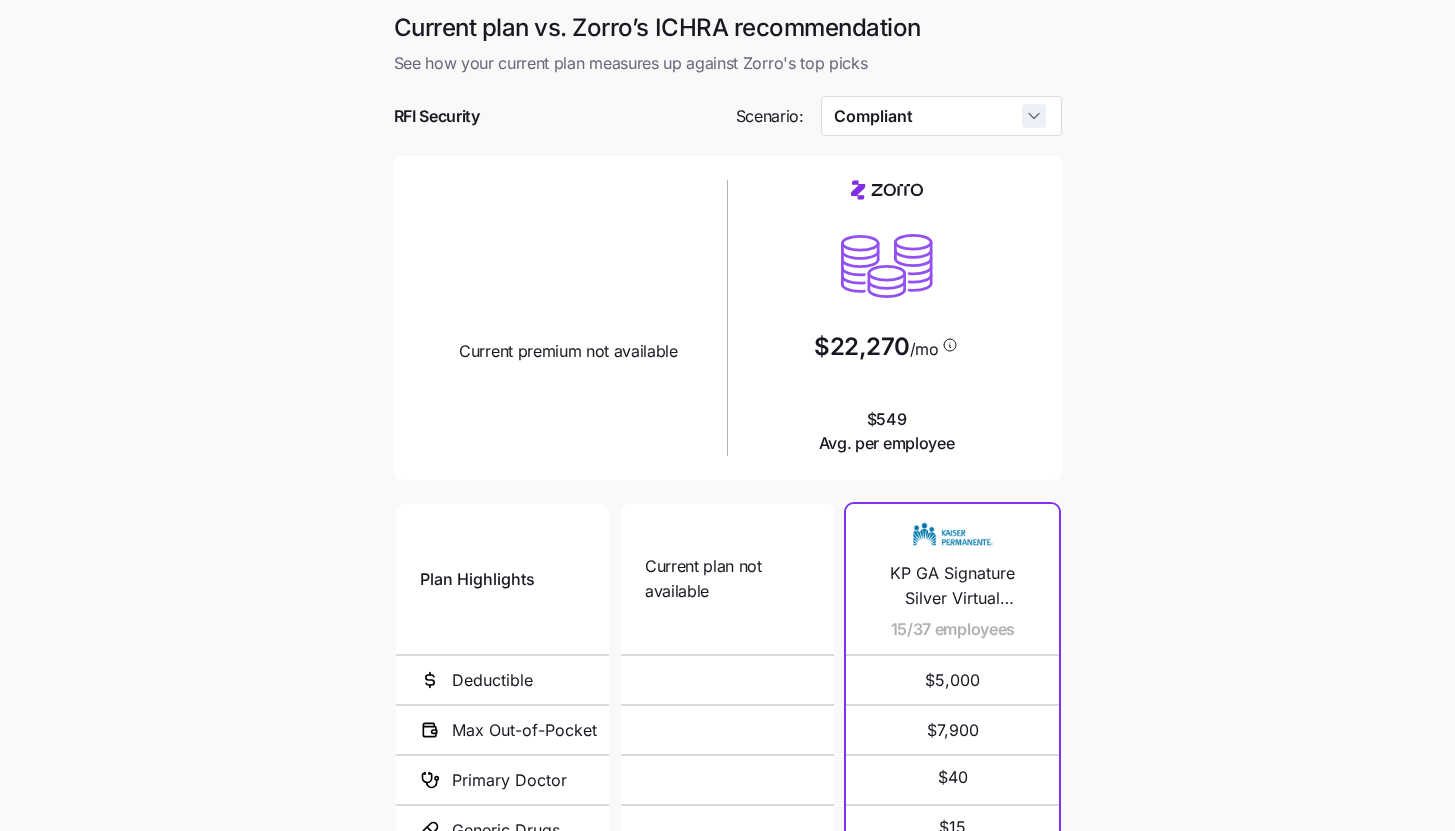 click on "Compliant" at bounding box center [941, 116] 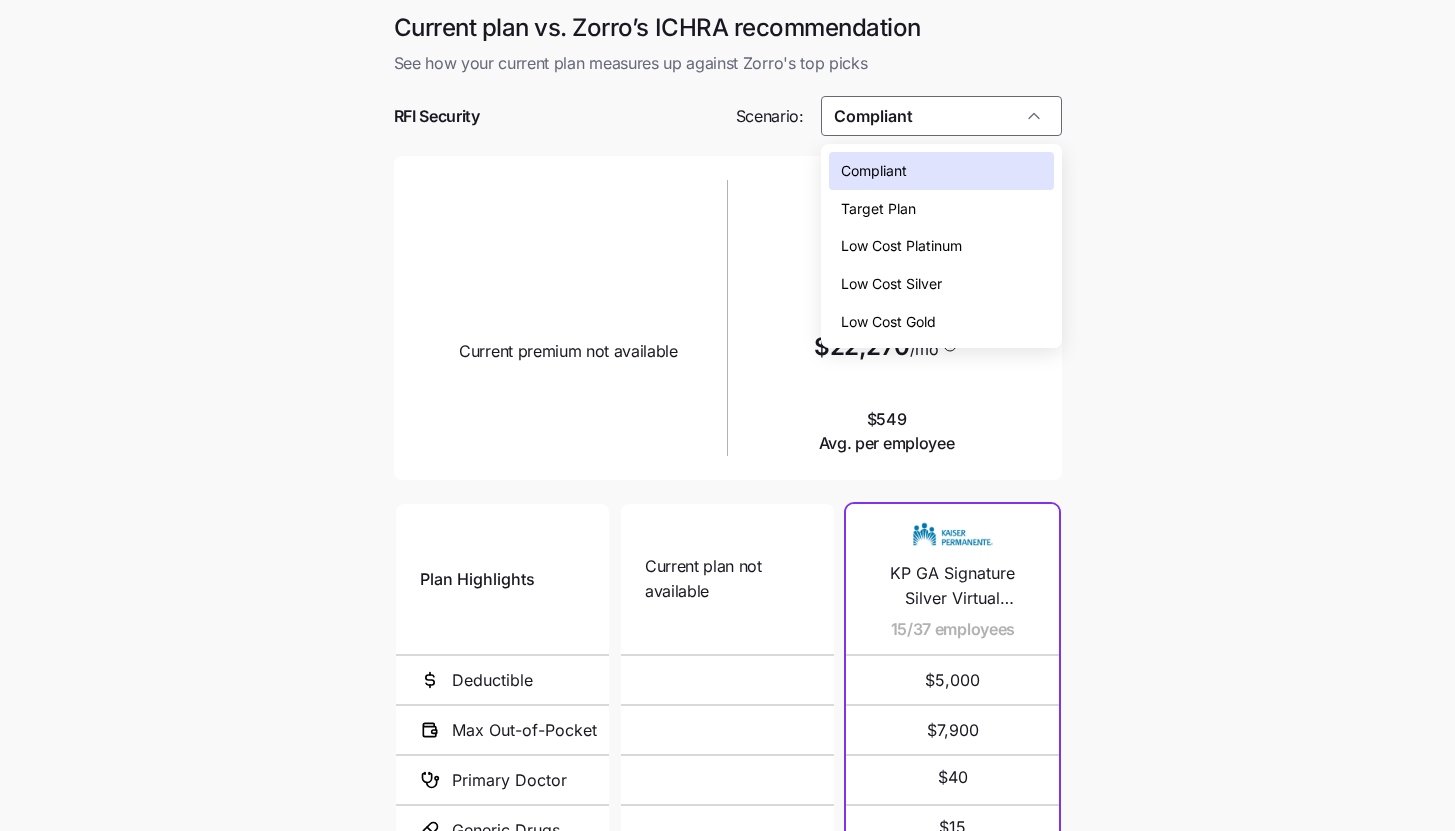 click on "Low Cost Silver" at bounding box center [941, 284] 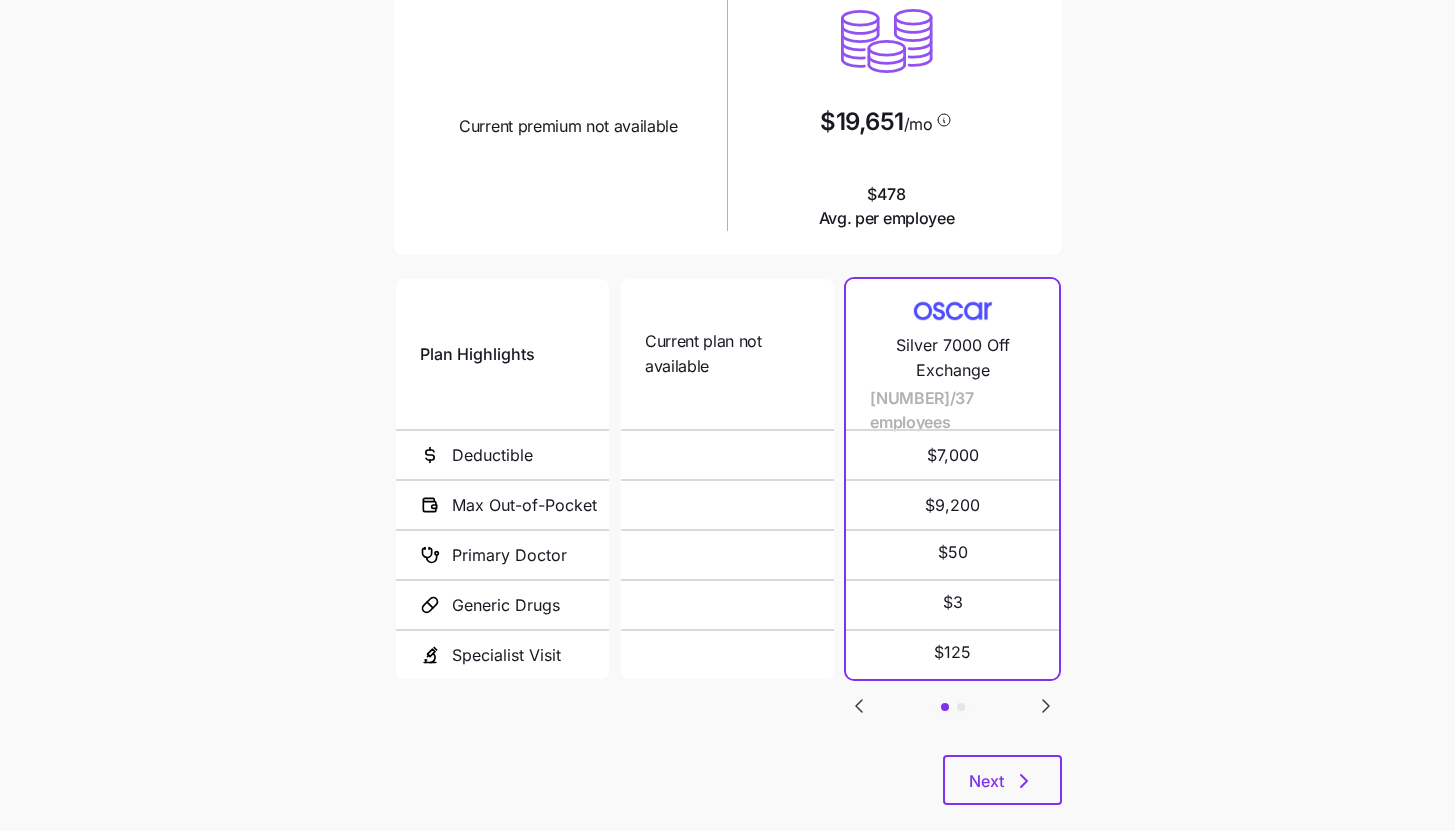 scroll, scrollTop: 259, scrollLeft: 0, axis: vertical 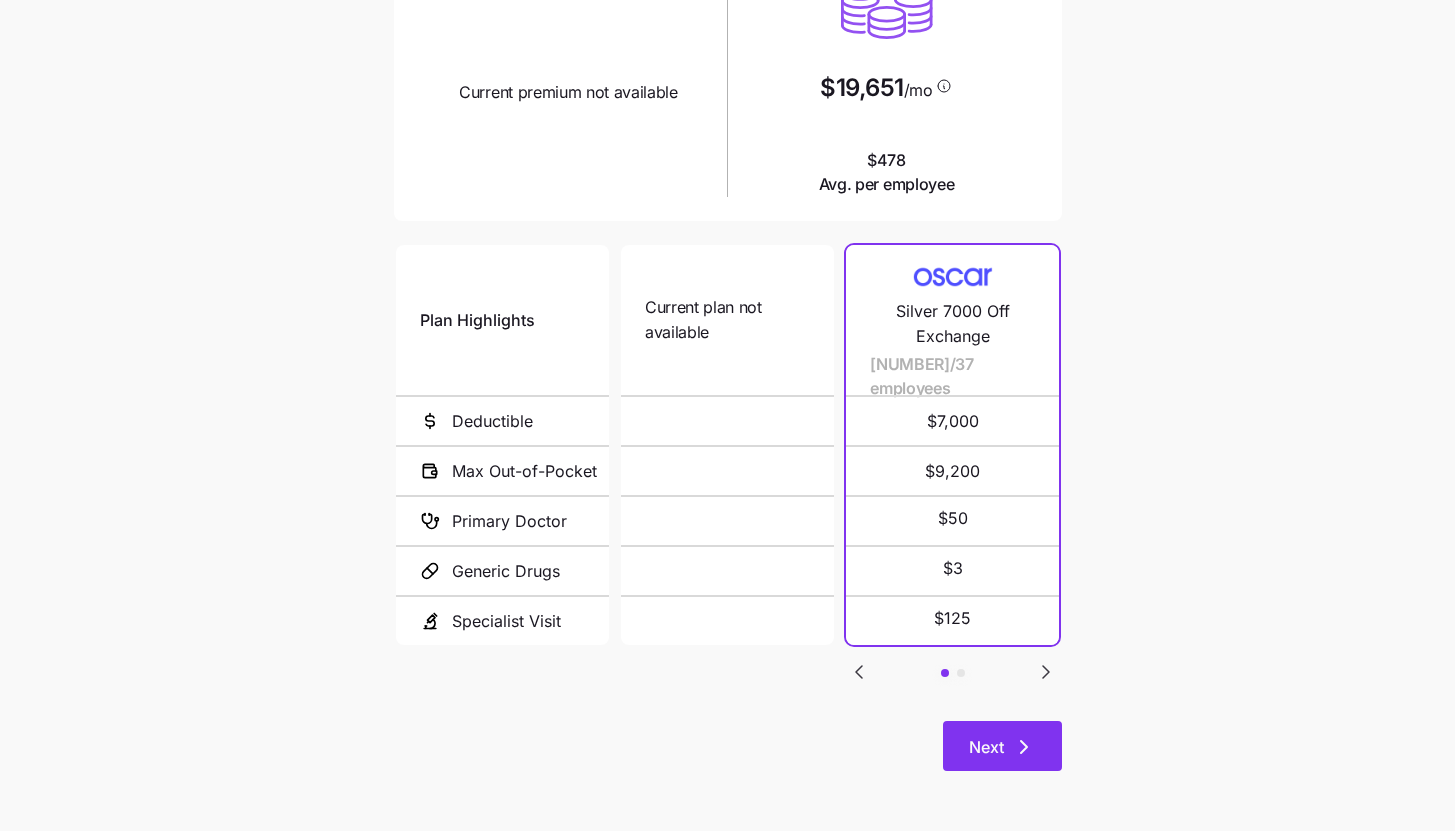 click on "Next" at bounding box center [1002, 746] 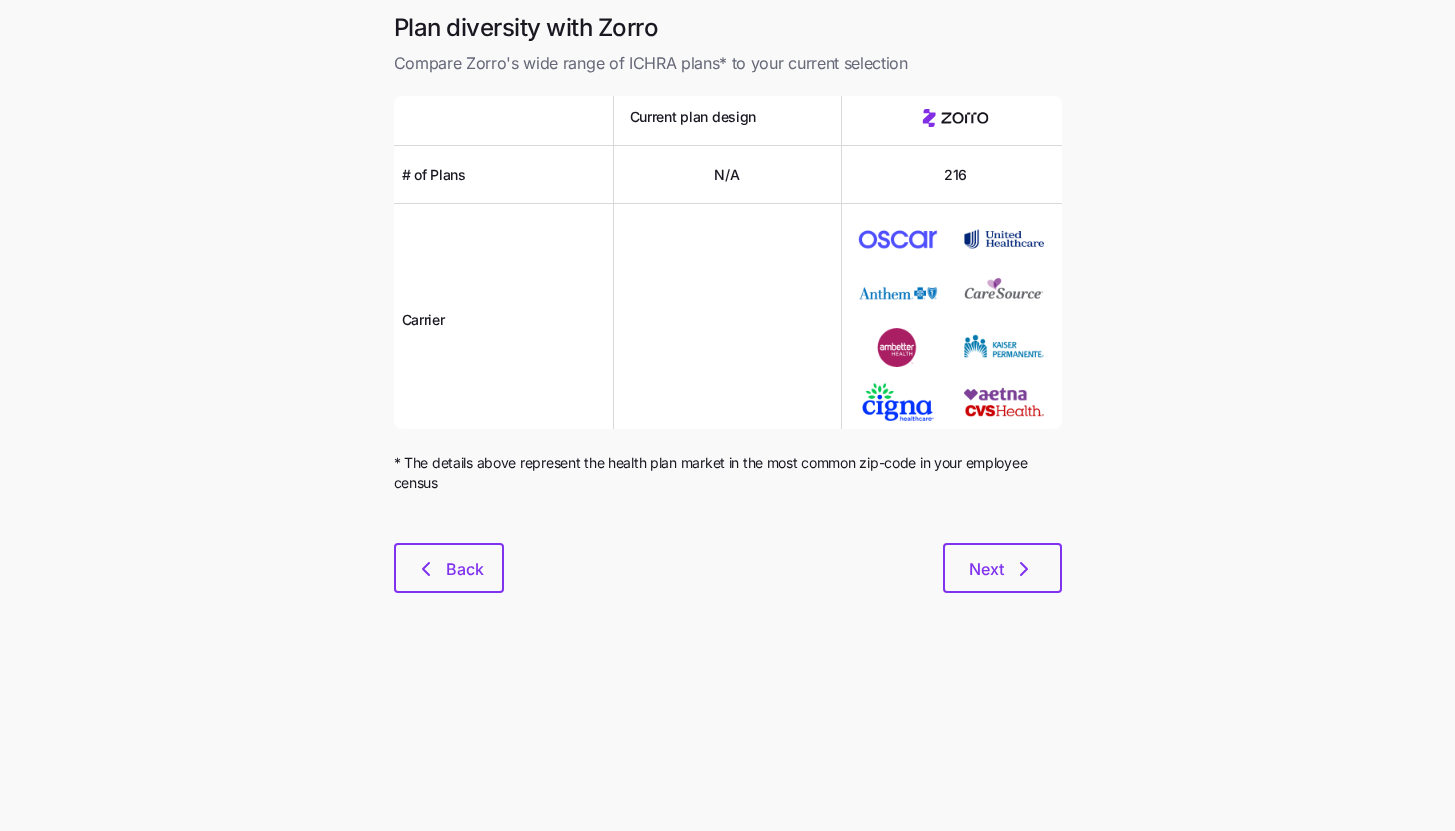 scroll, scrollTop: 0, scrollLeft: 0, axis: both 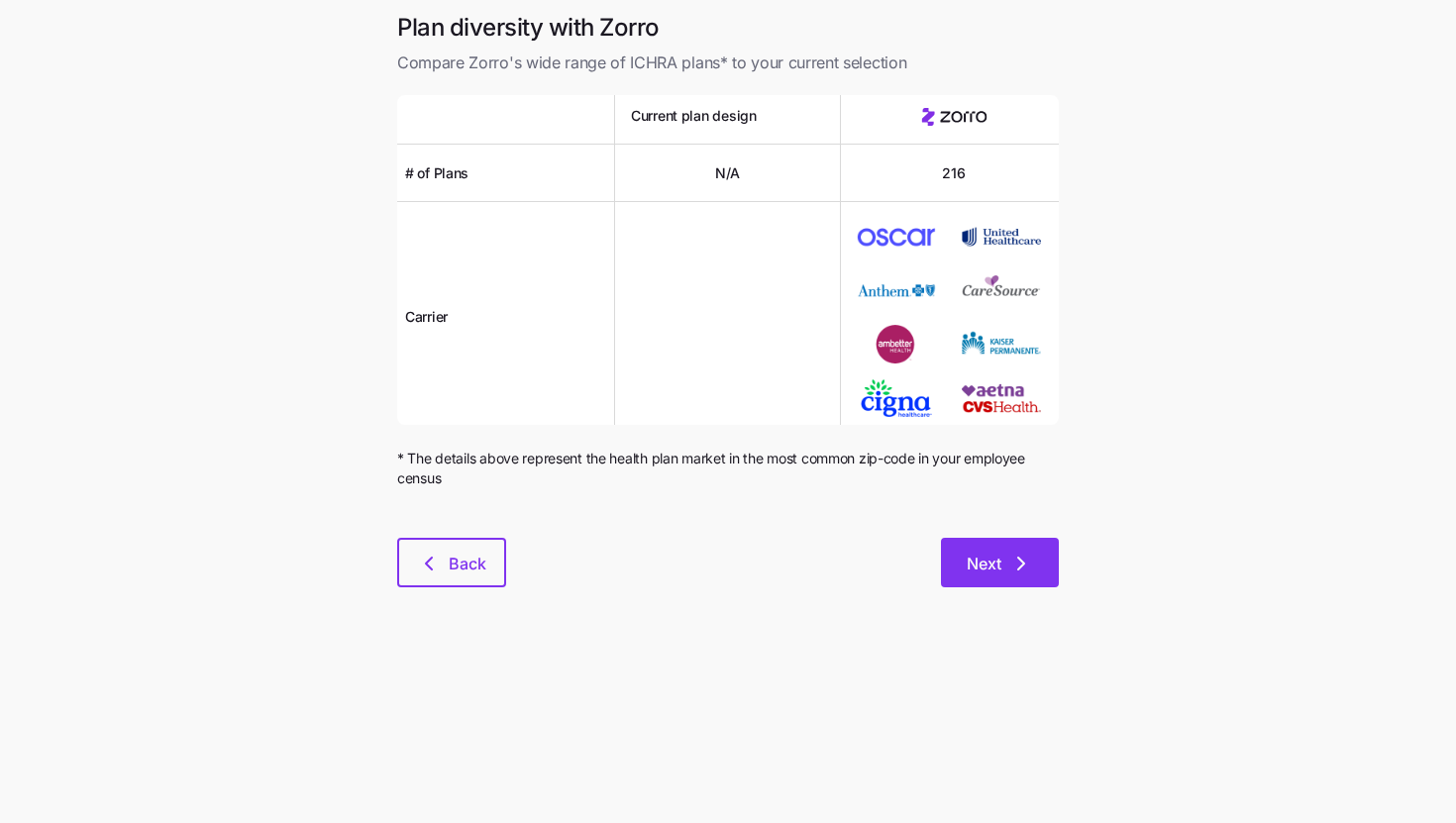click 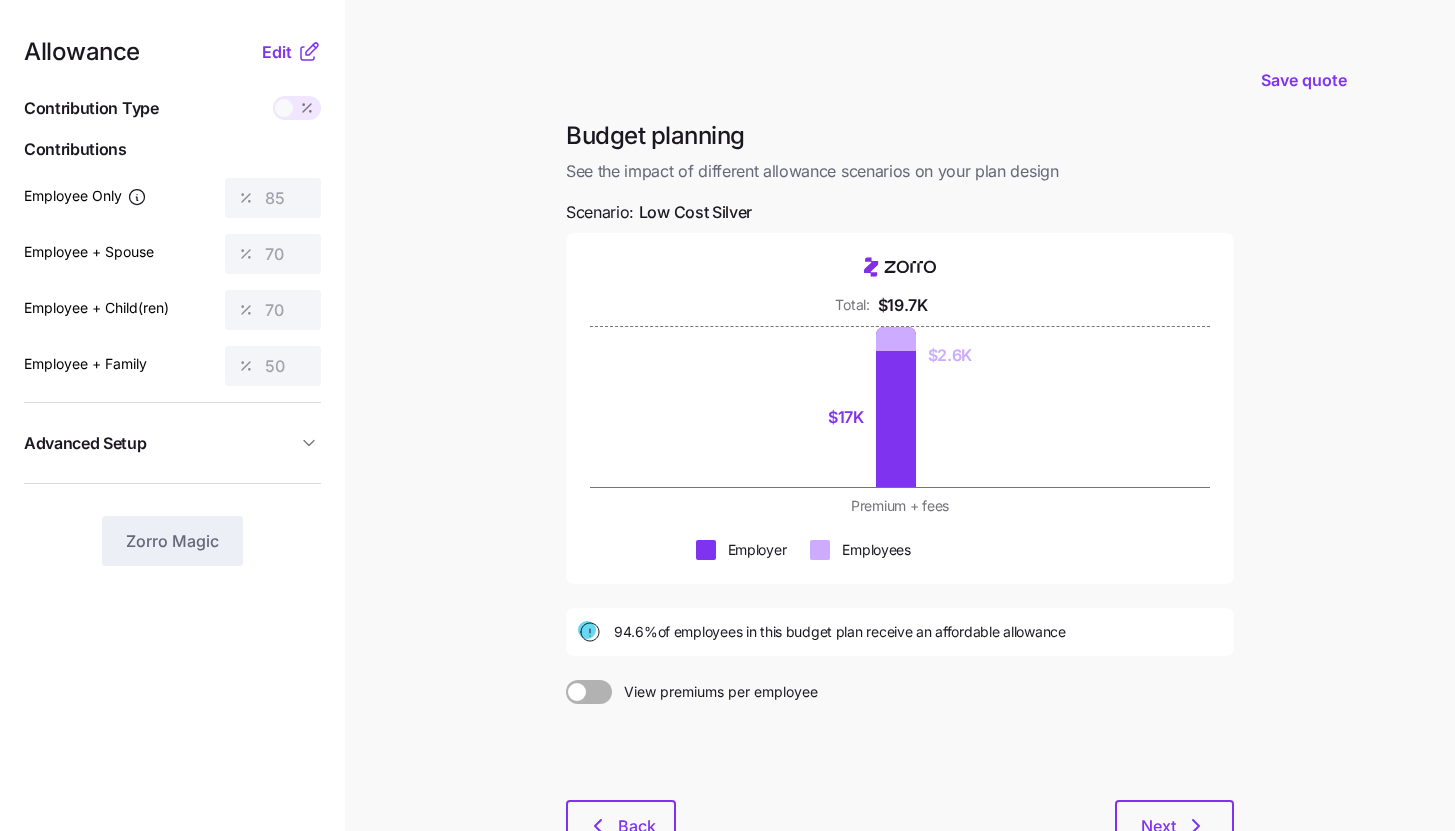 click 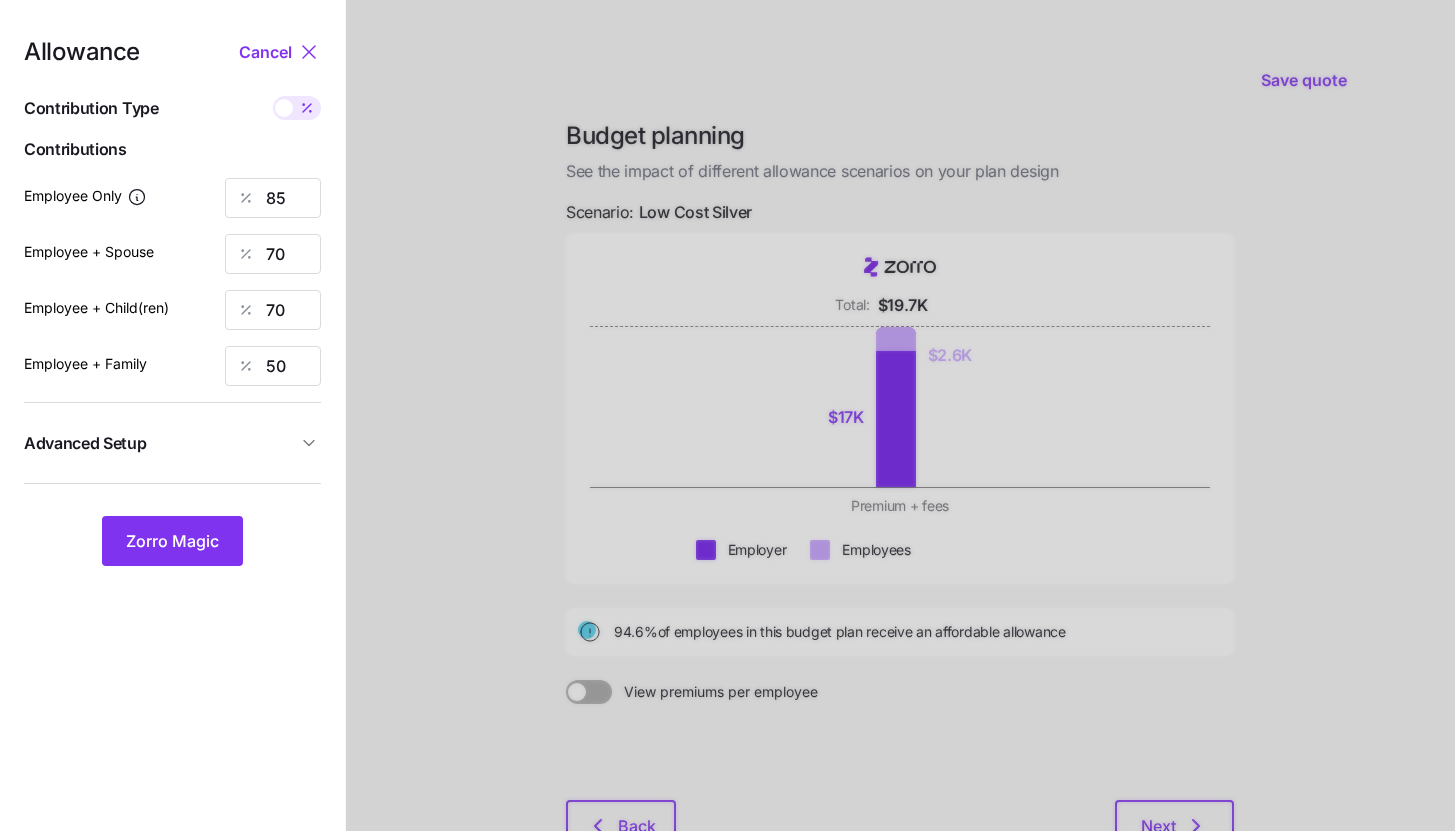 click 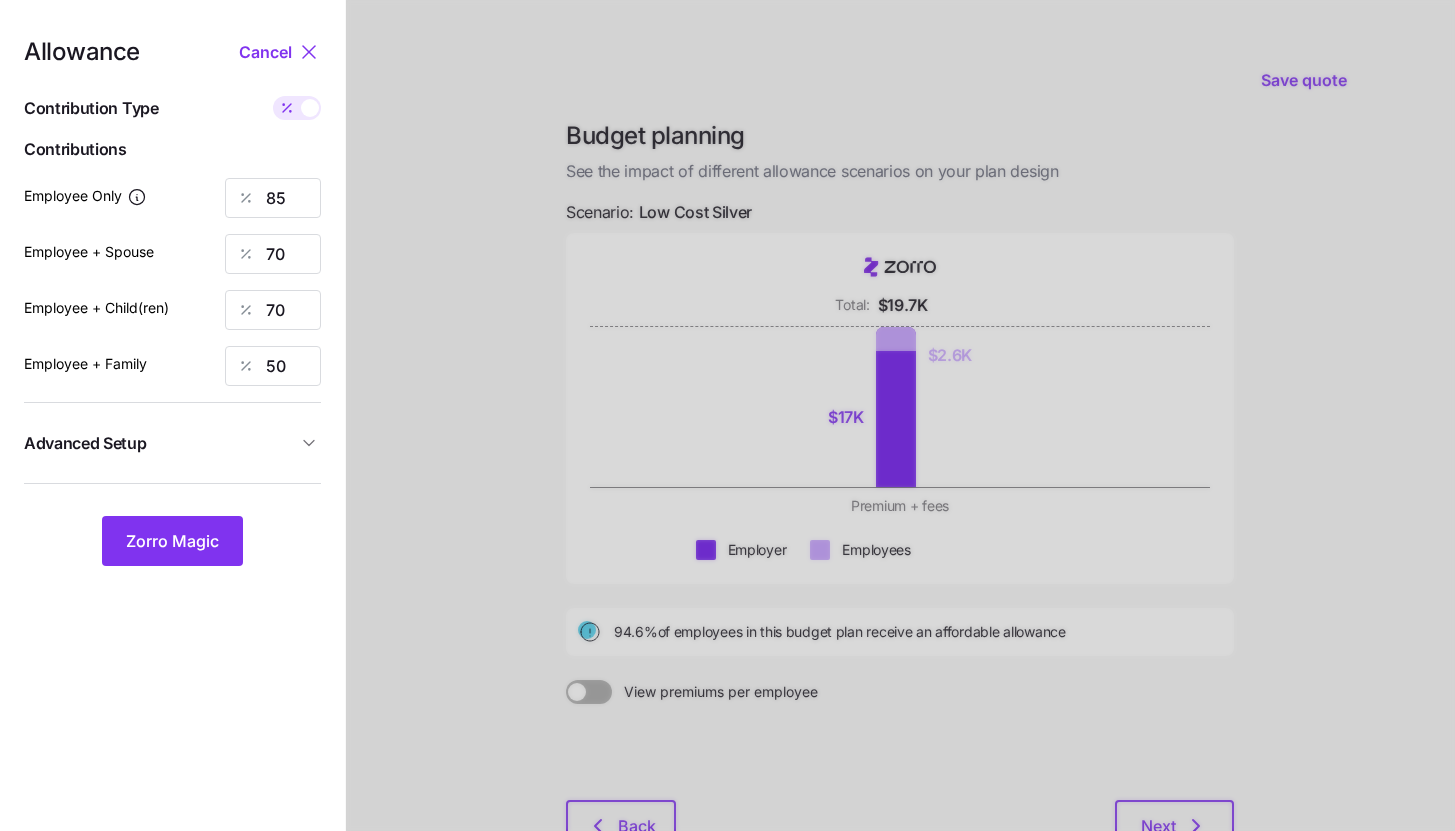 type on "424" 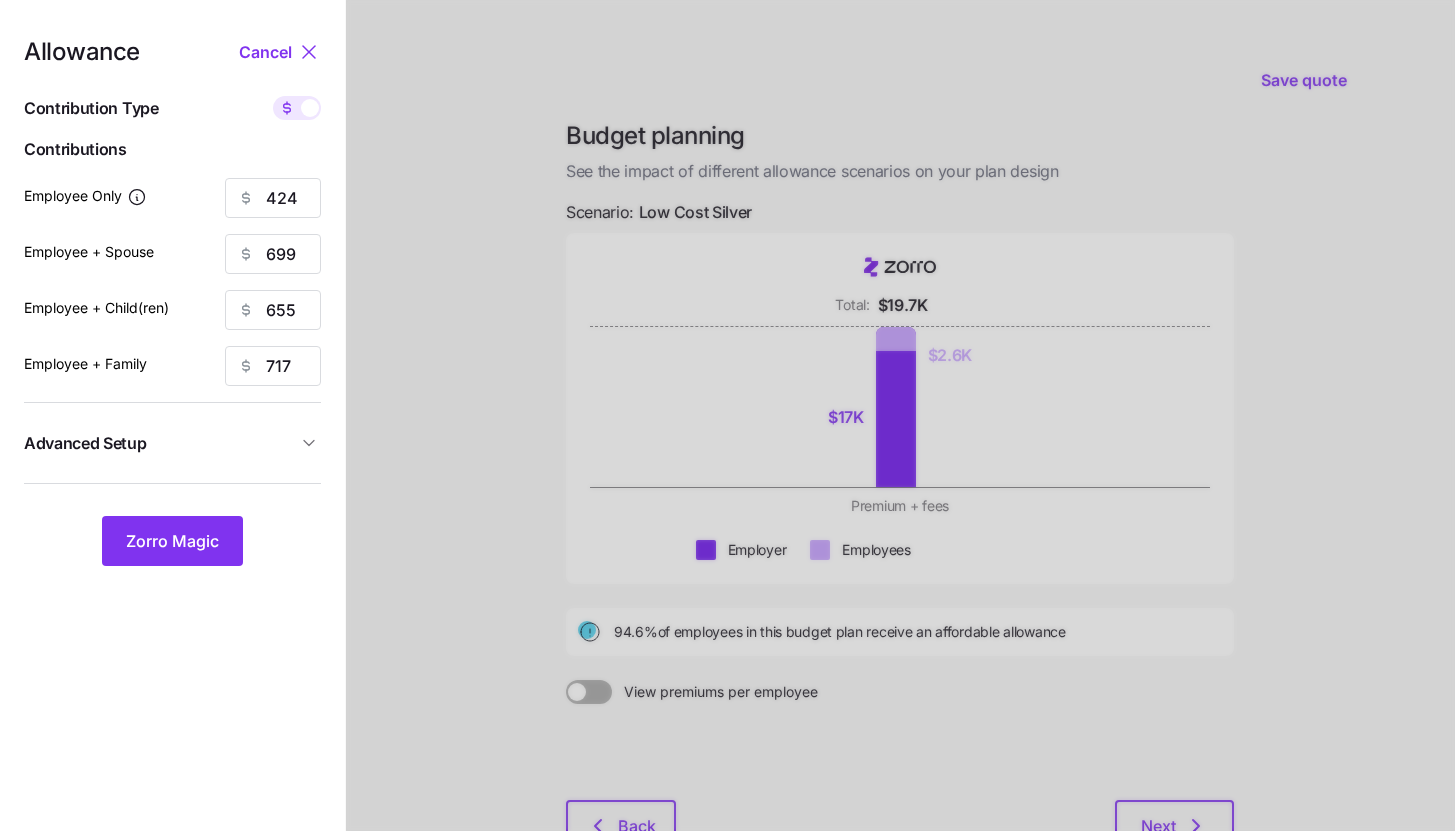 click at bounding box center (310, 108) 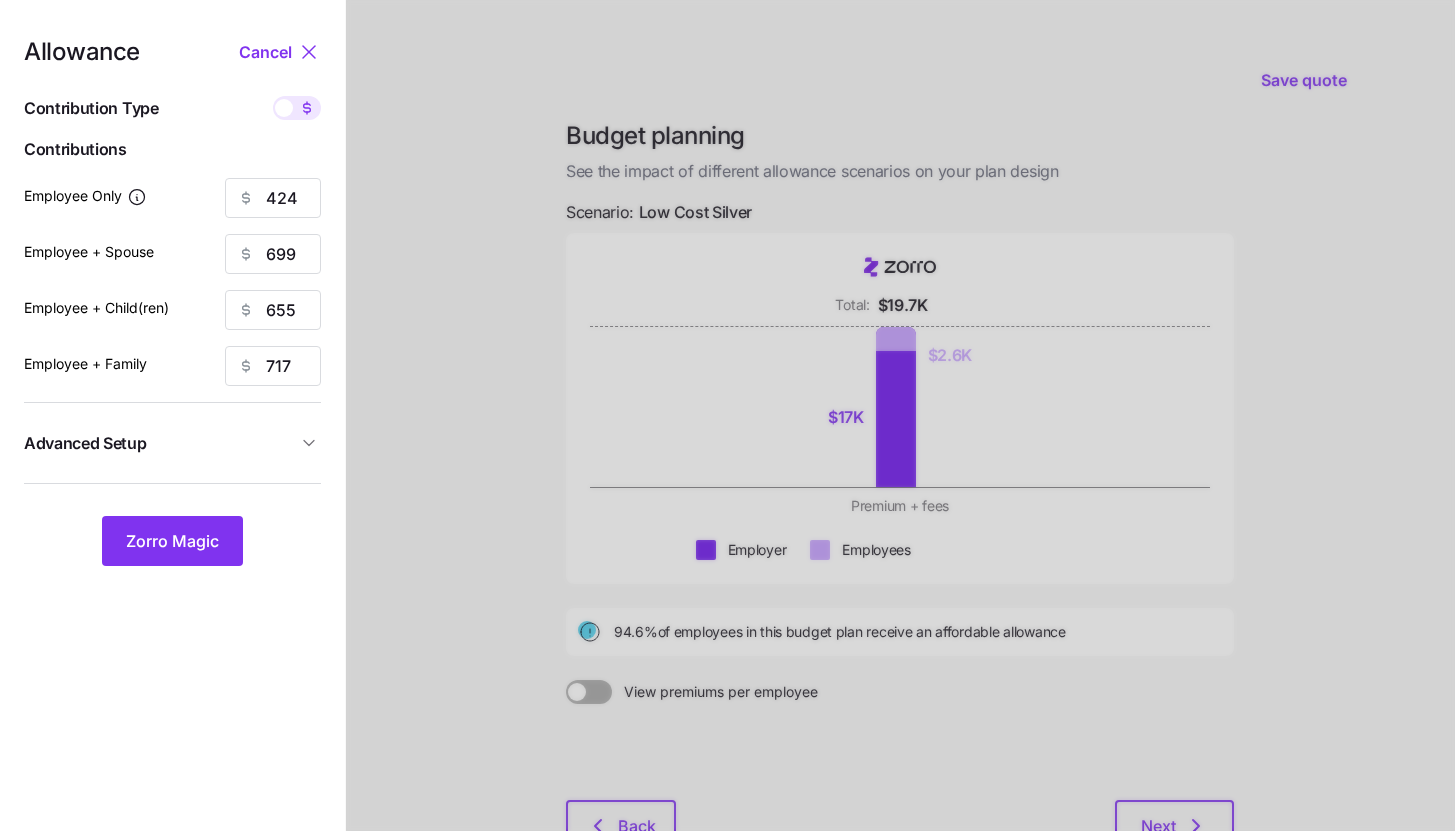 type on "85" 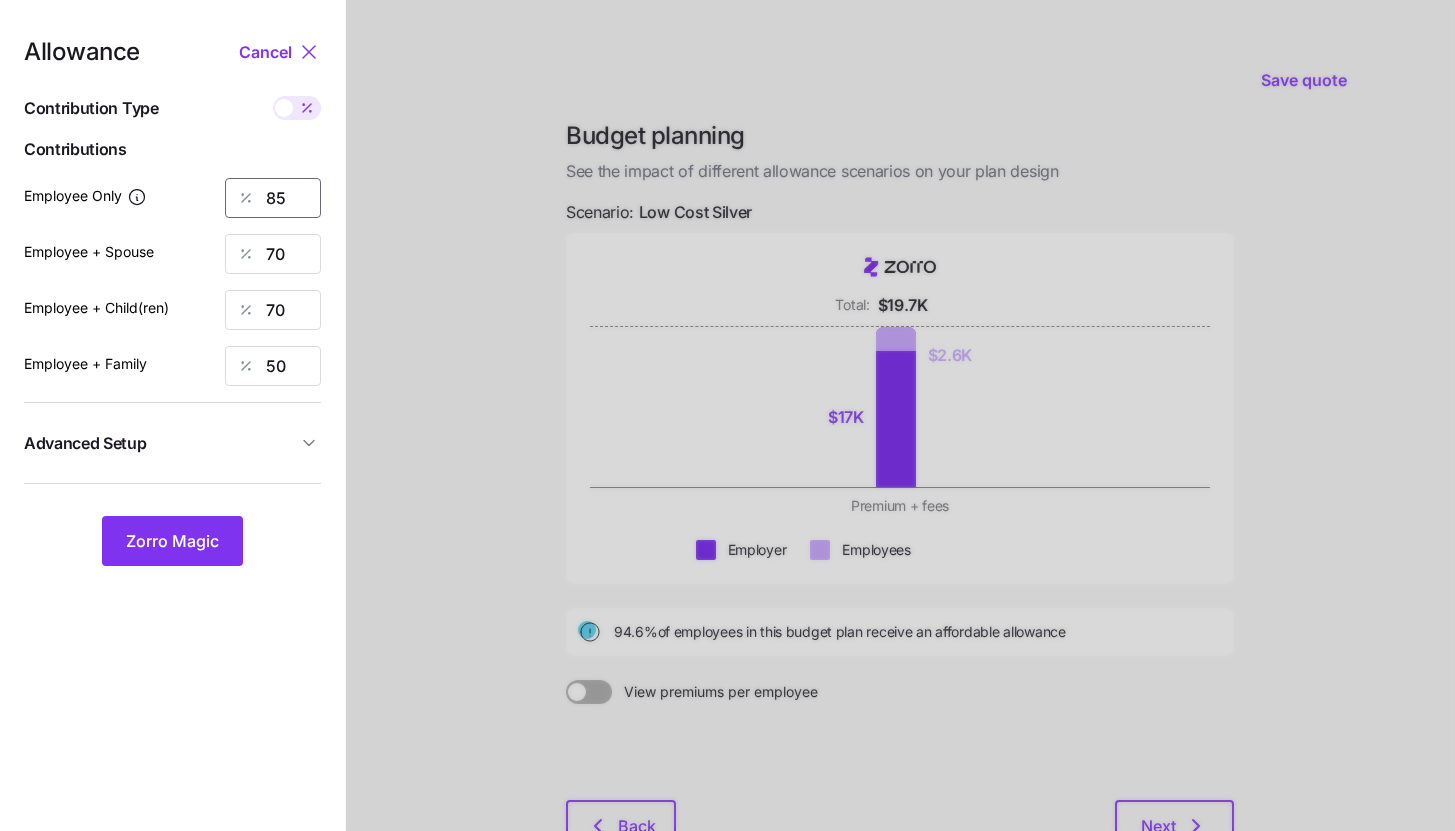 click on "85" at bounding box center [273, 198] 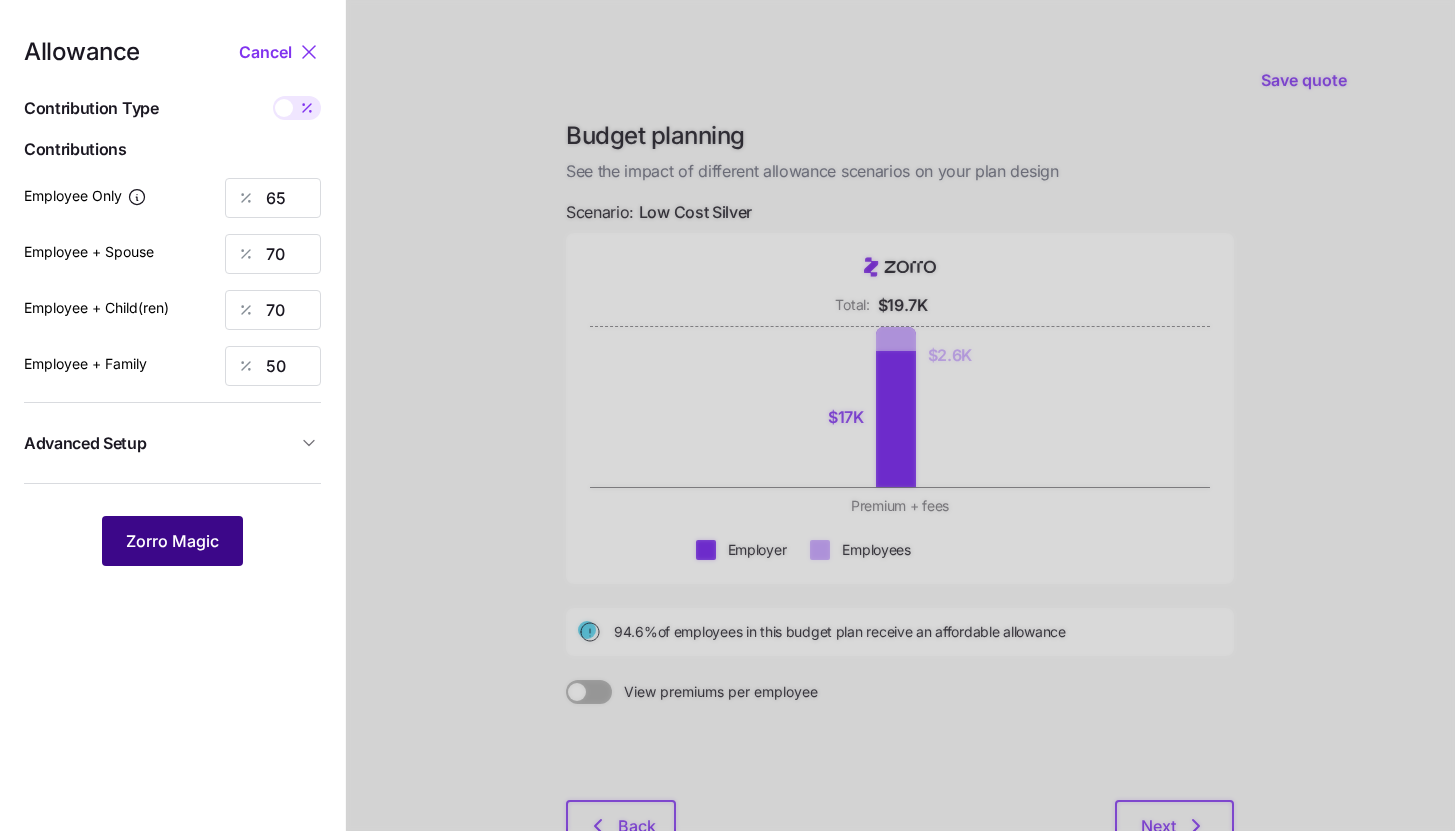 click on "Zorro Magic" at bounding box center (172, 541) 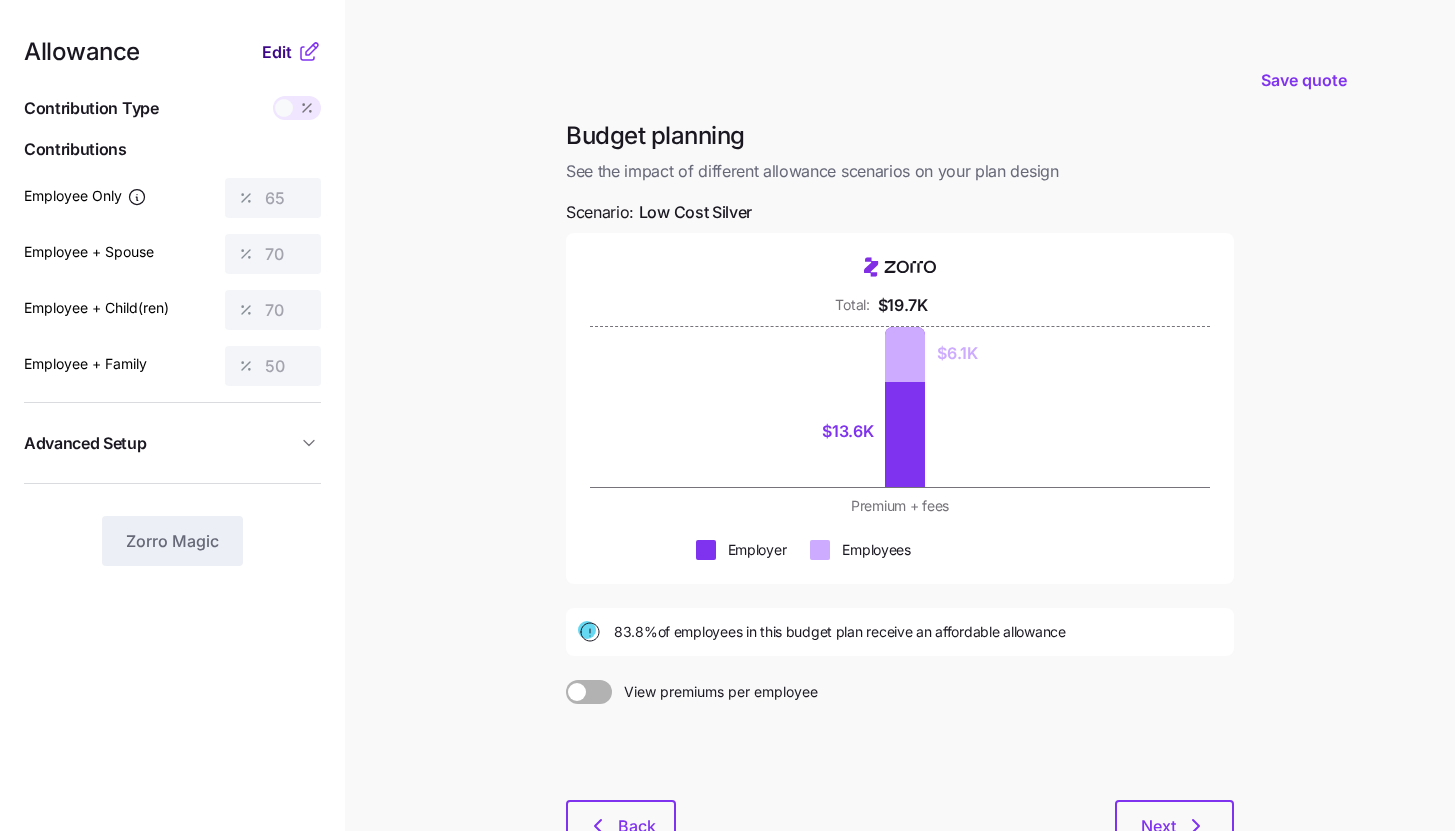 click on "Edit" at bounding box center (277, 52) 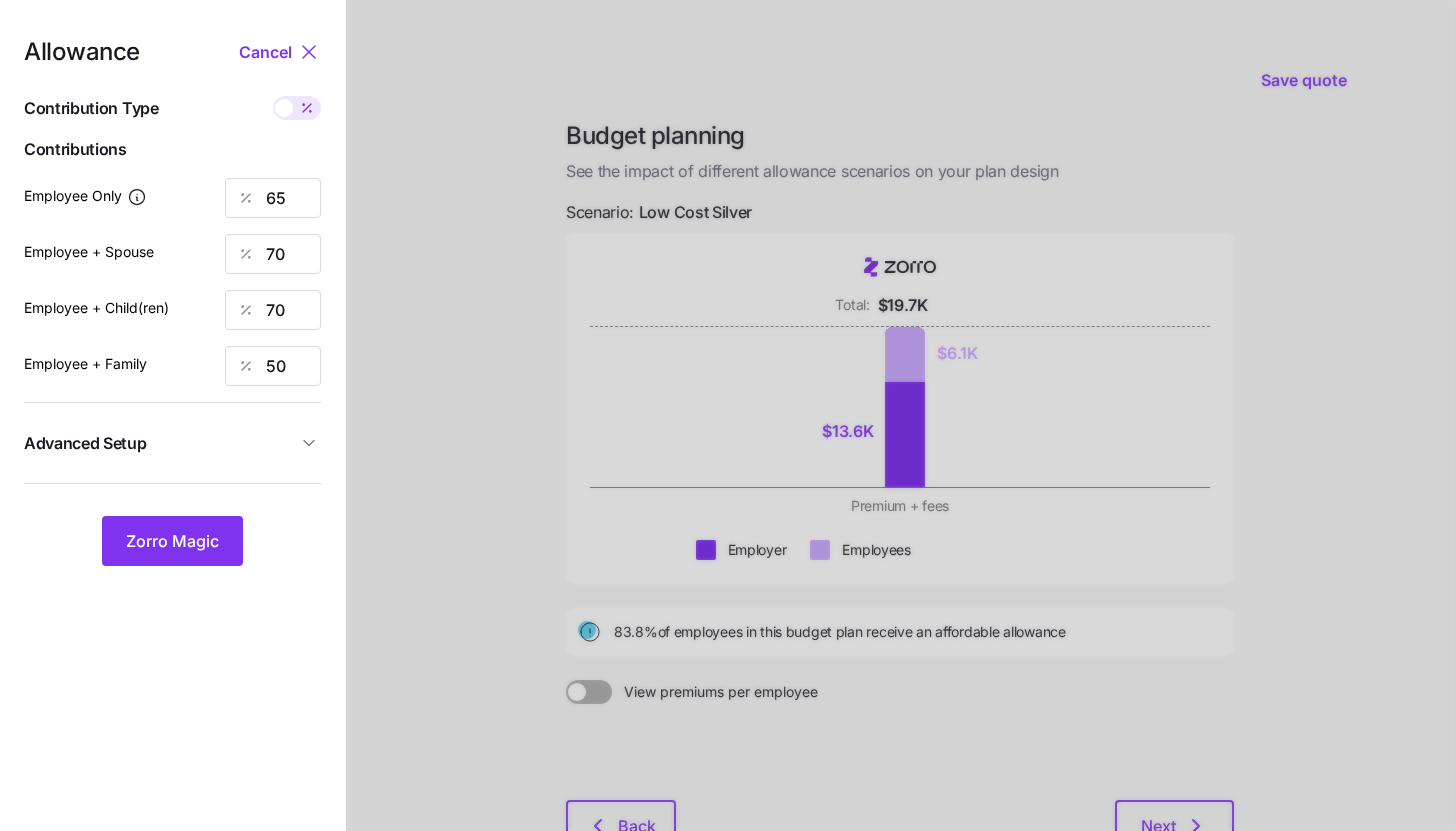 click 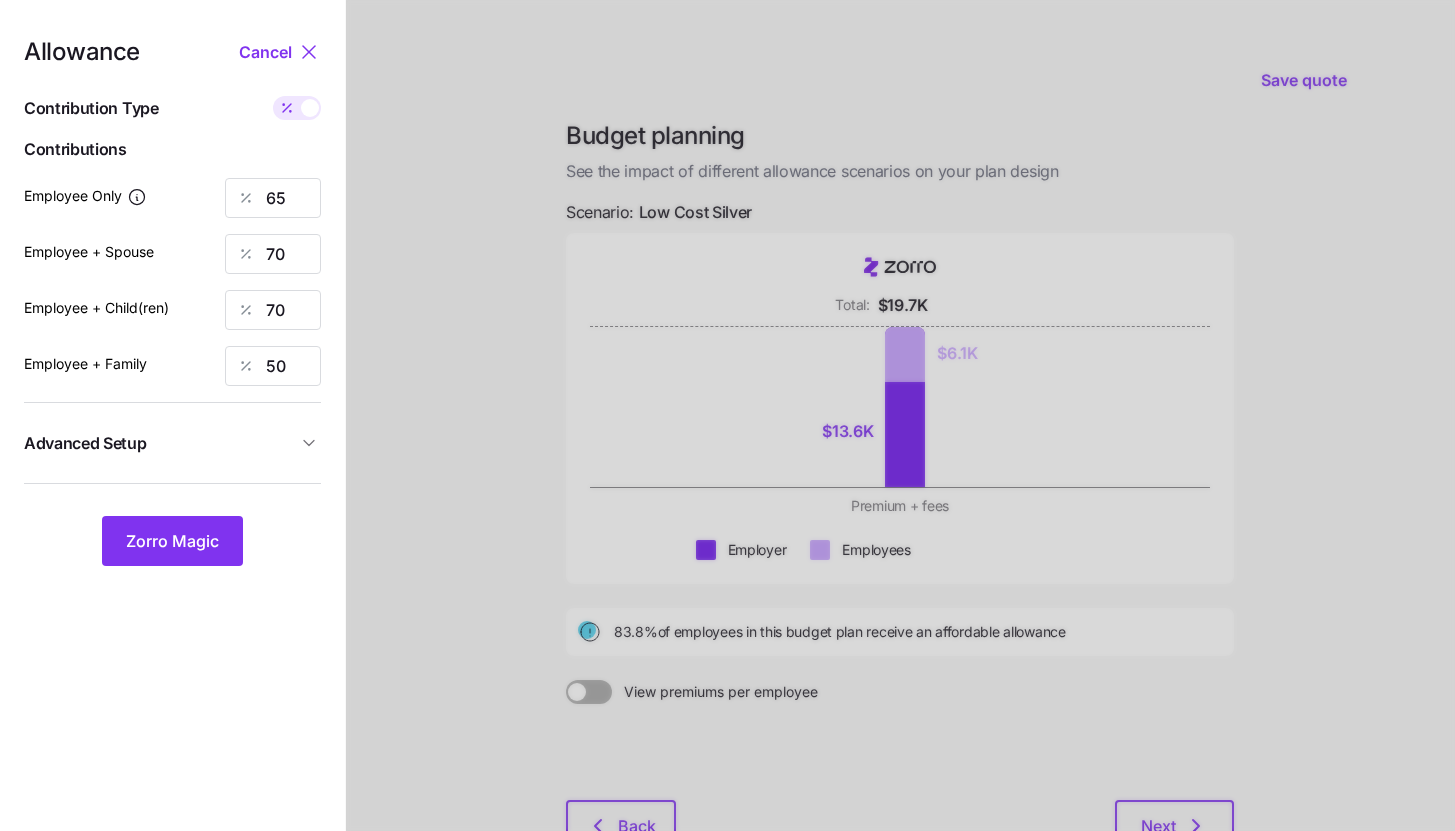 type on "324" 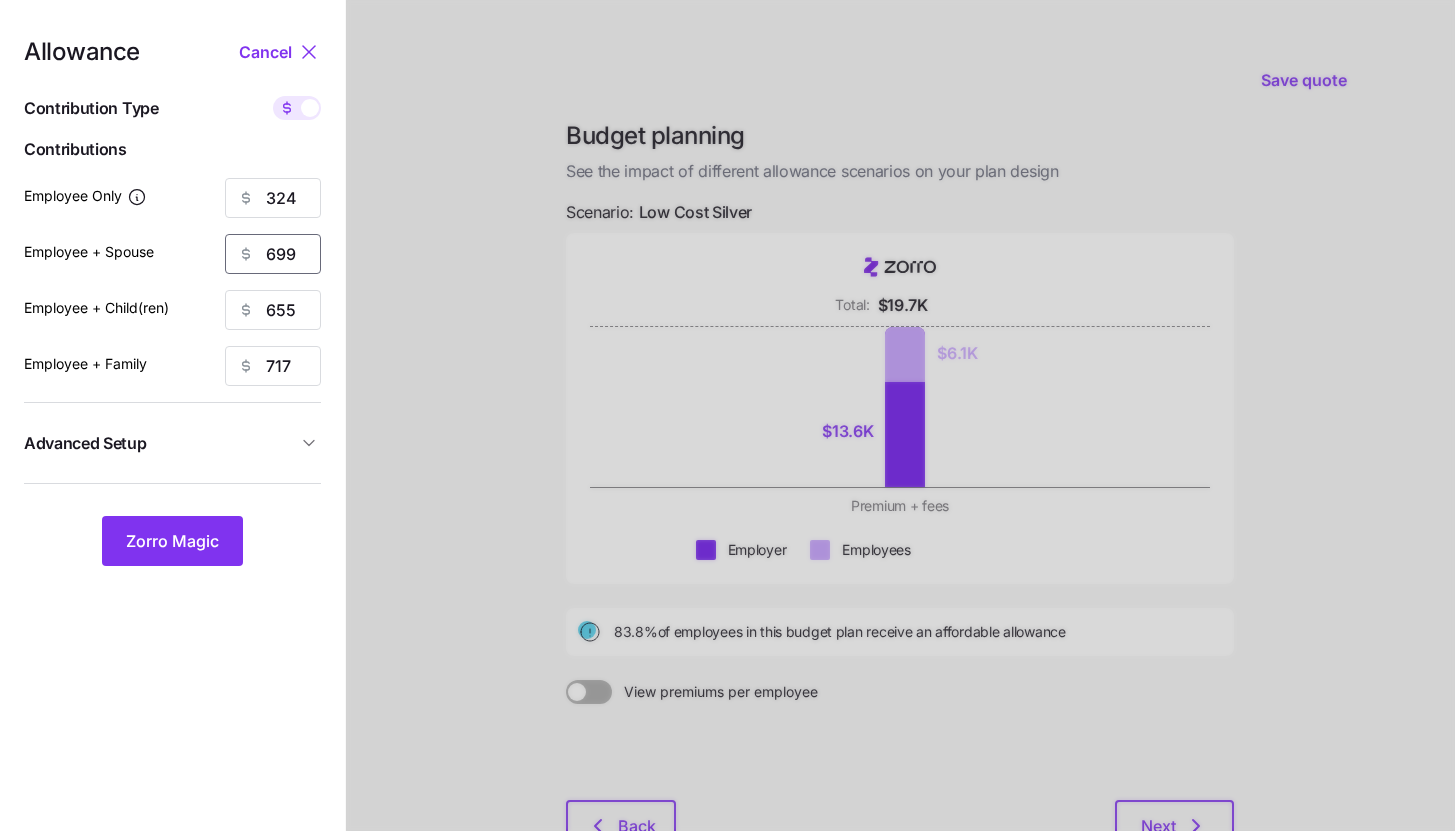 click on "699" at bounding box center [273, 254] 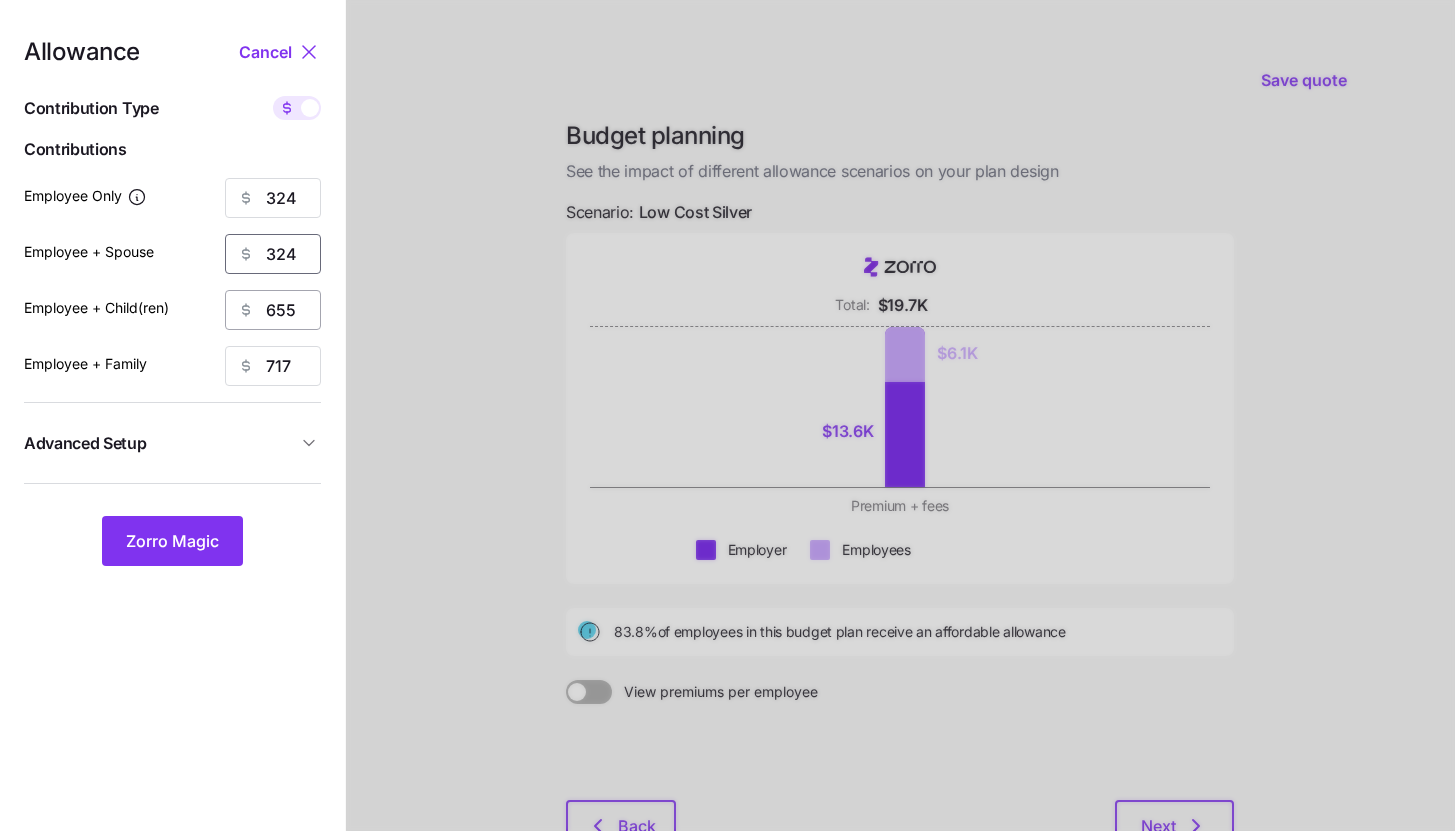 type on "324" 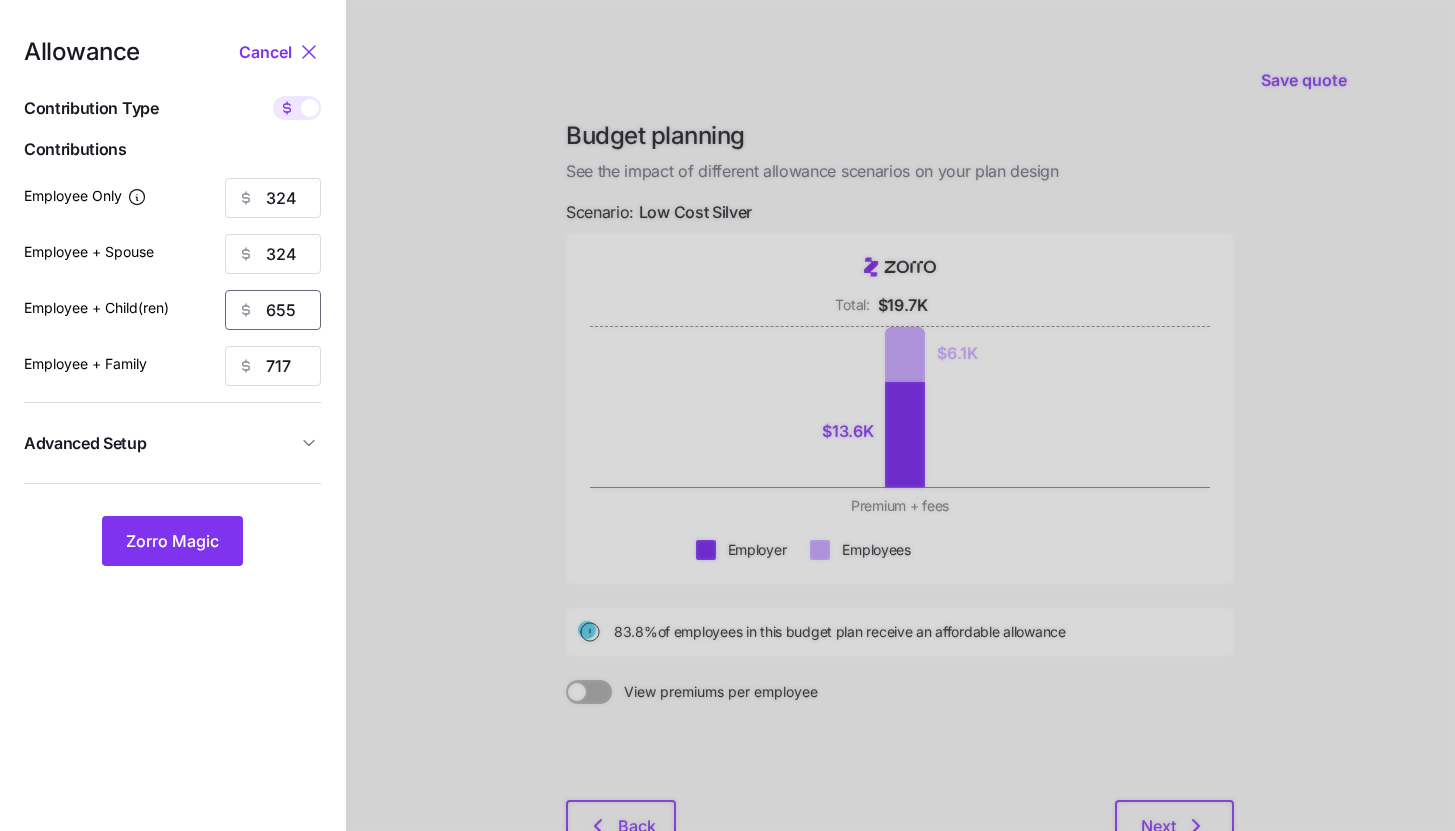 click on "655" at bounding box center [273, 310] 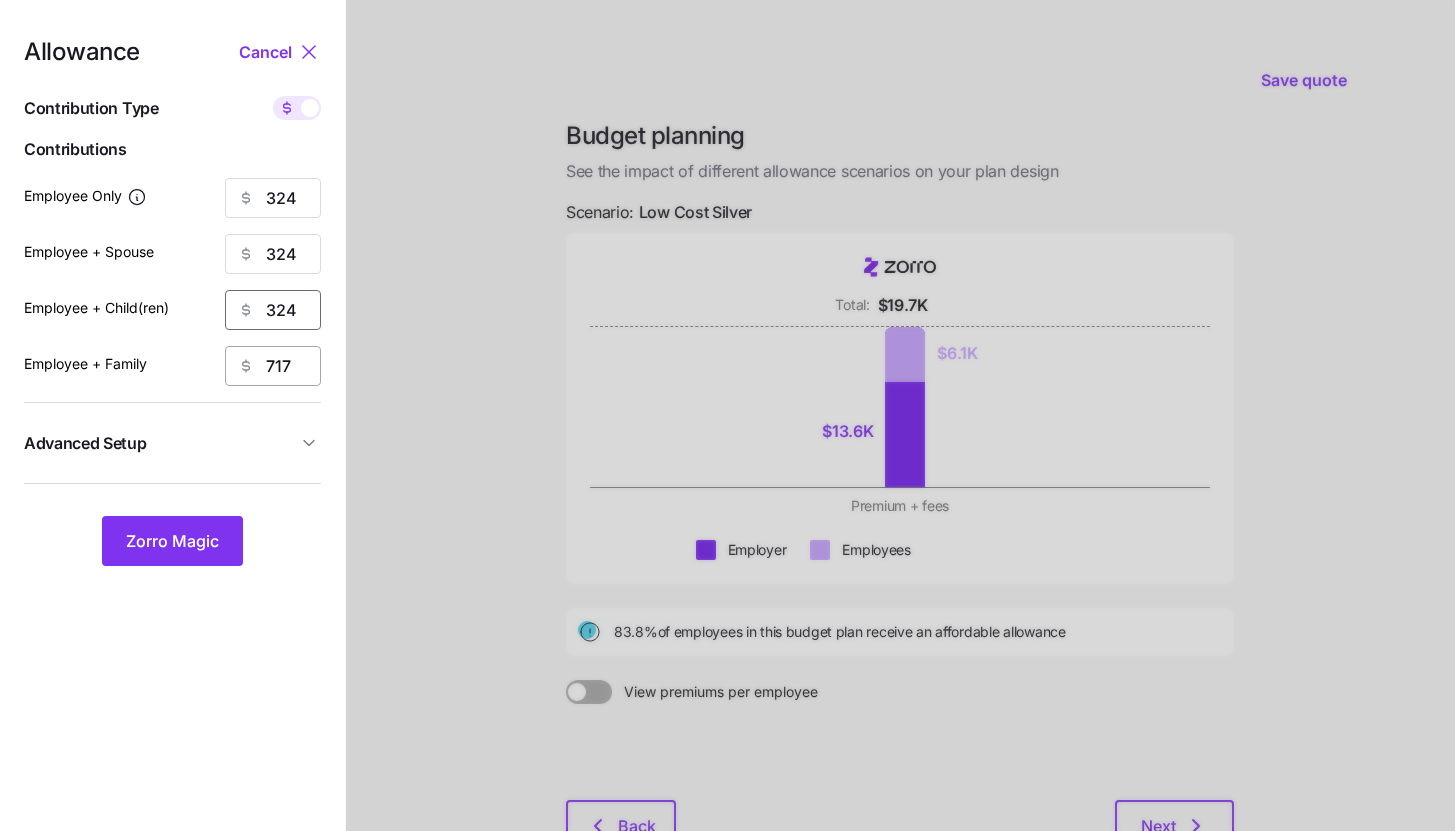 type on "324" 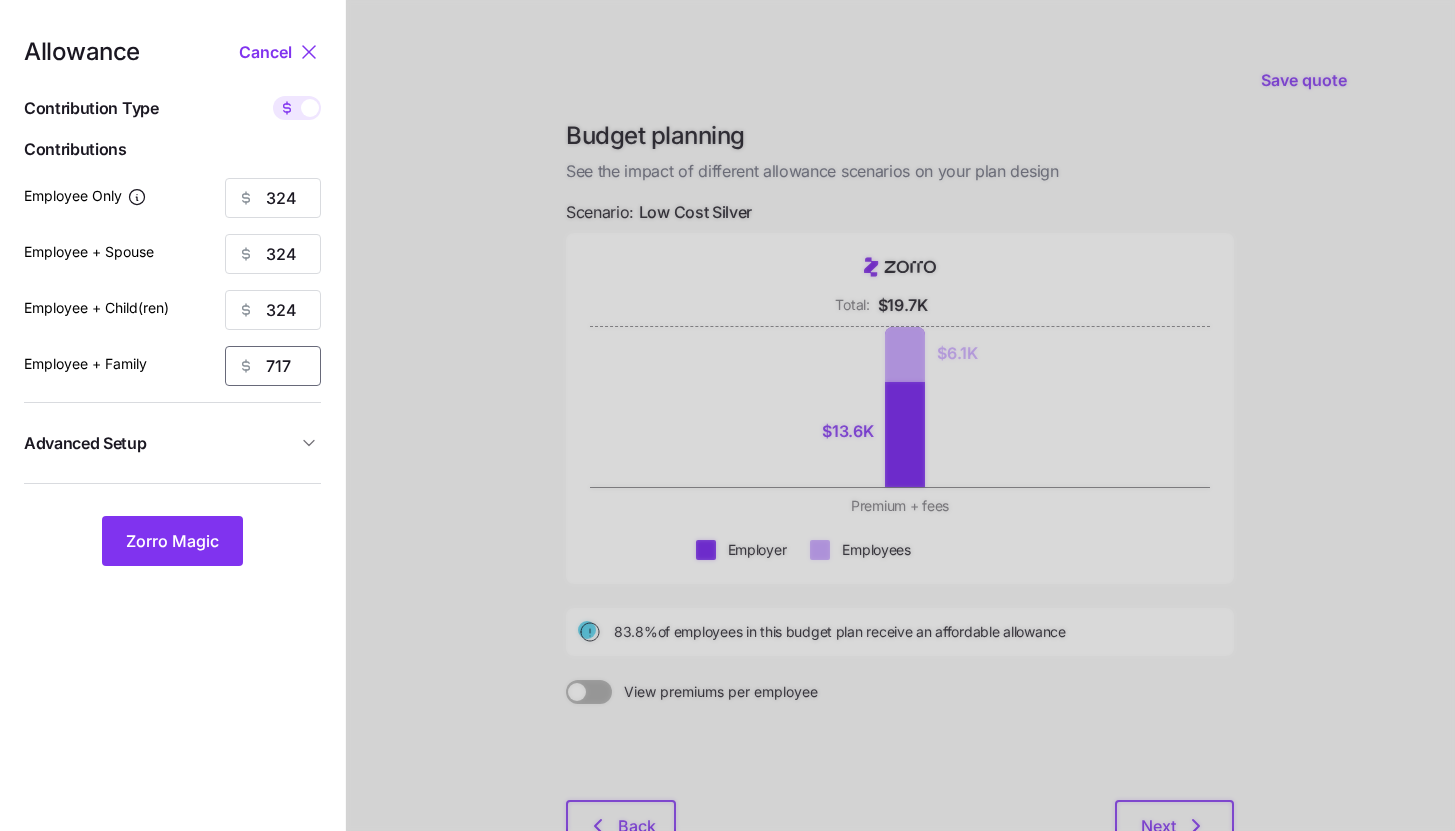 click on "717" at bounding box center (273, 366) 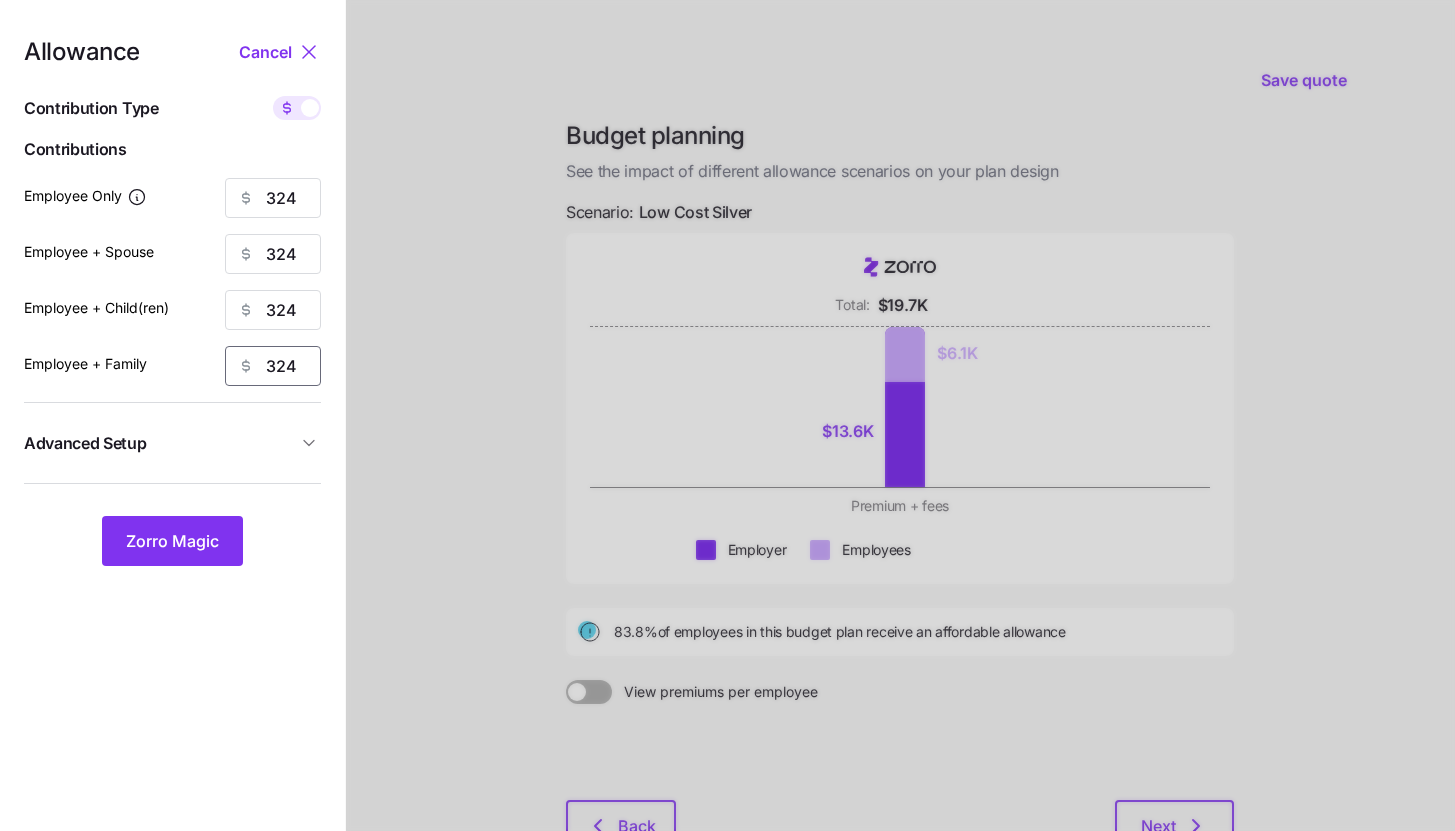type on "324" 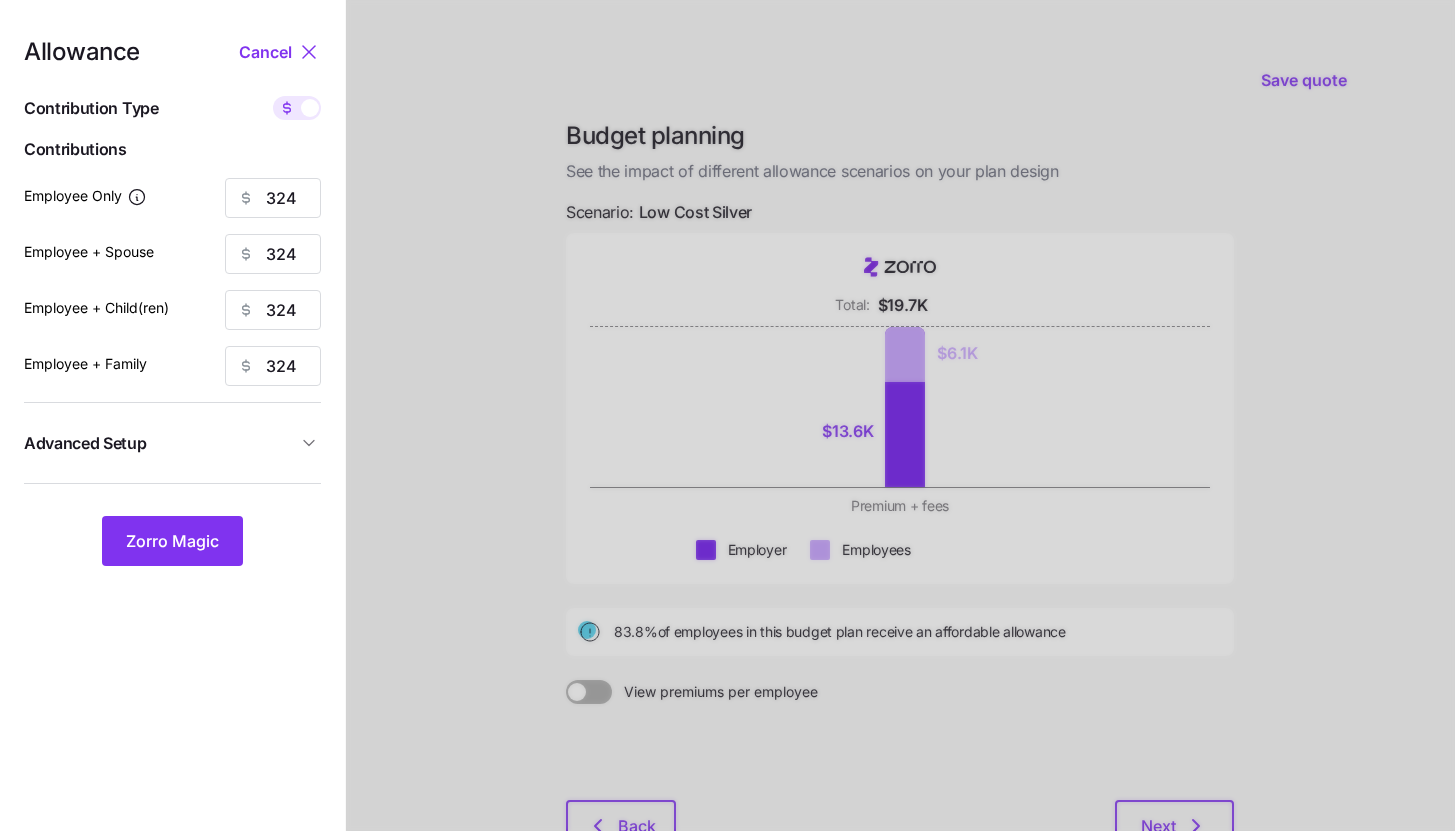 click on "Allowance Cancel Contribution Type Use classes Contributions Employee Only 324 Employee + Spouse 324 Employee + Child(ren) 324 Employee + Family 324 Advanced Setup Geo distribution off Family Units 8 units Zorro Magic" at bounding box center (172, 303) 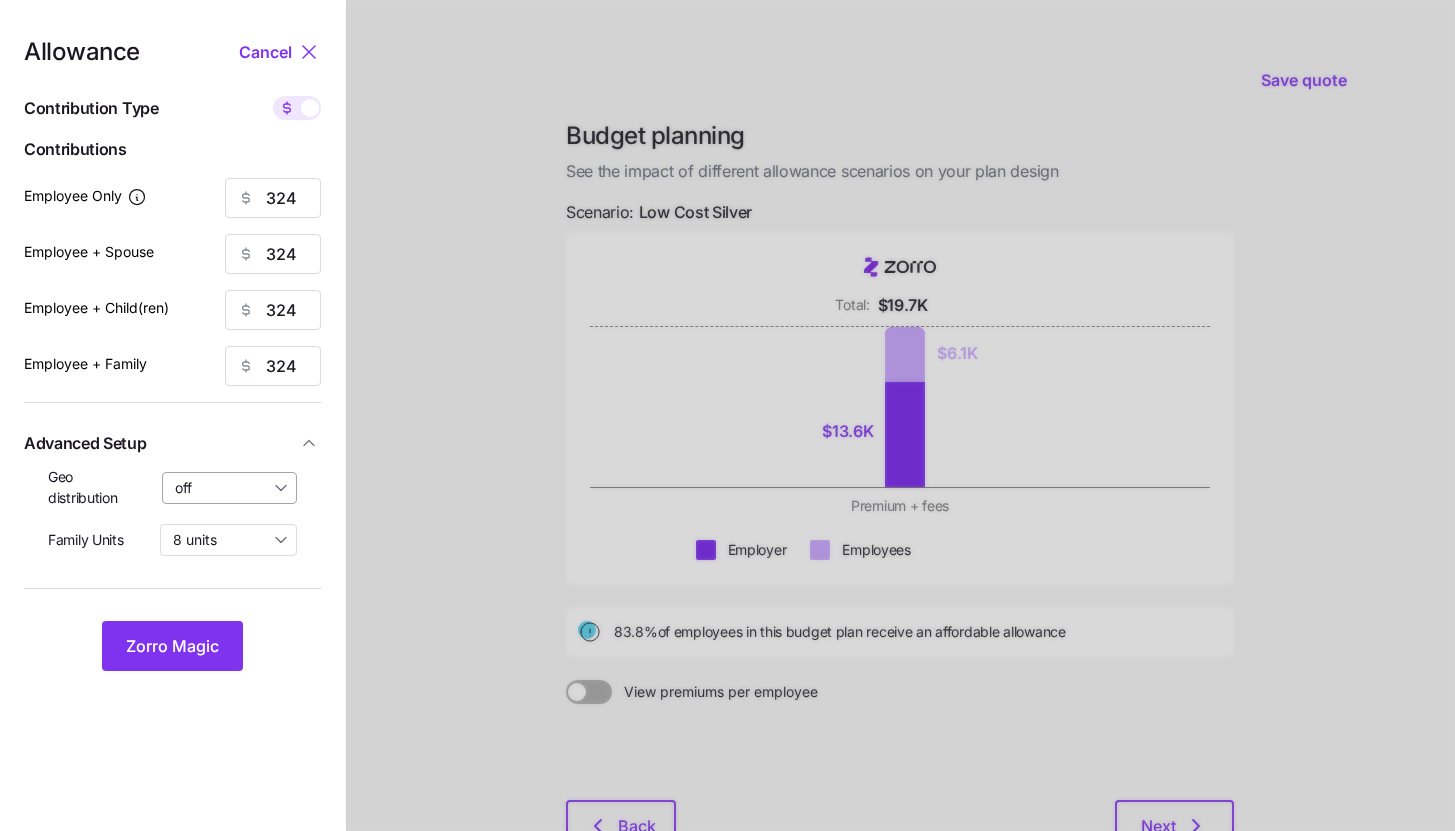 click on "off" at bounding box center (230, 488) 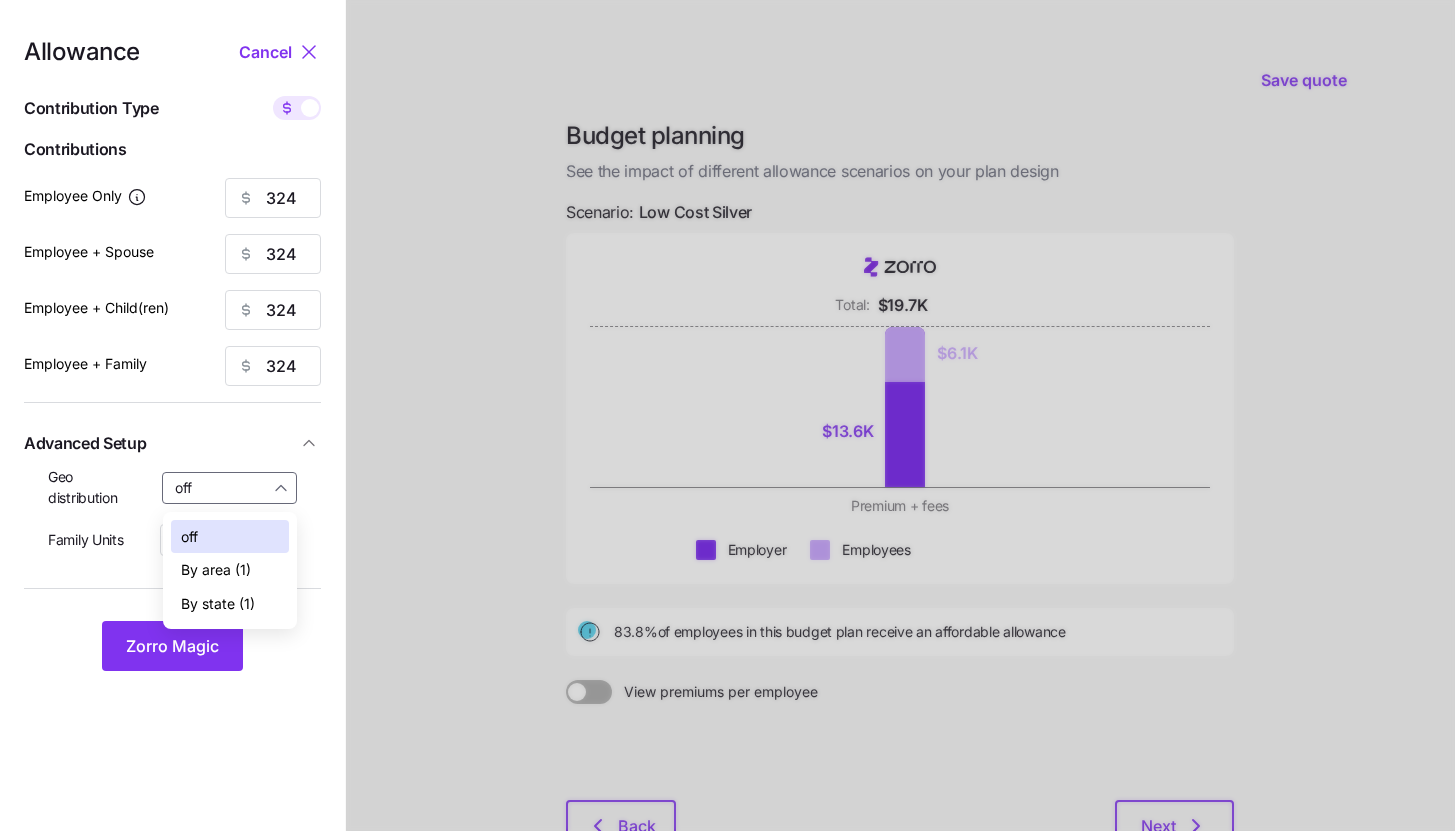 click on "By state (1)" at bounding box center (218, 604) 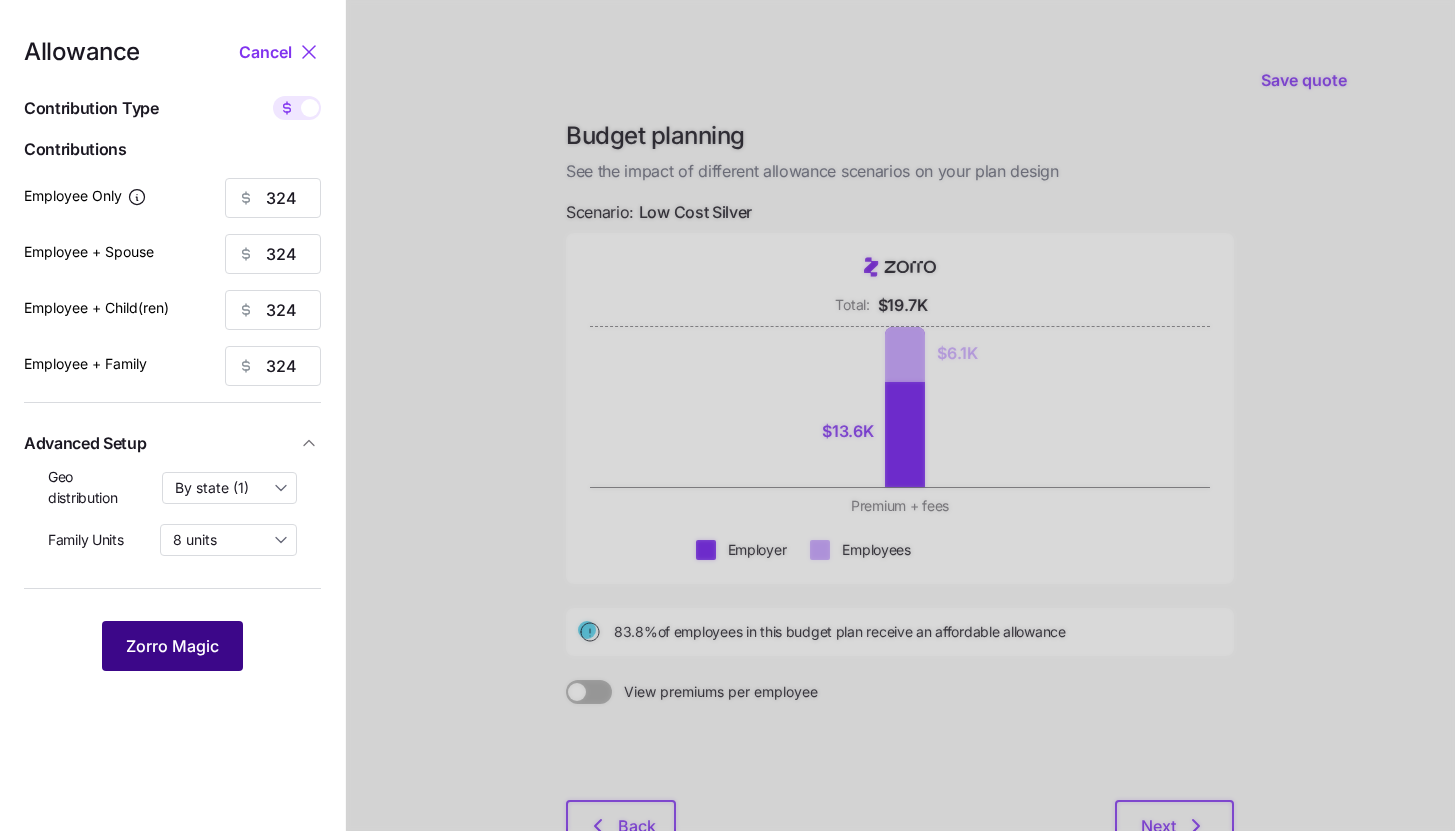 click on "Zorro Magic" at bounding box center (172, 646) 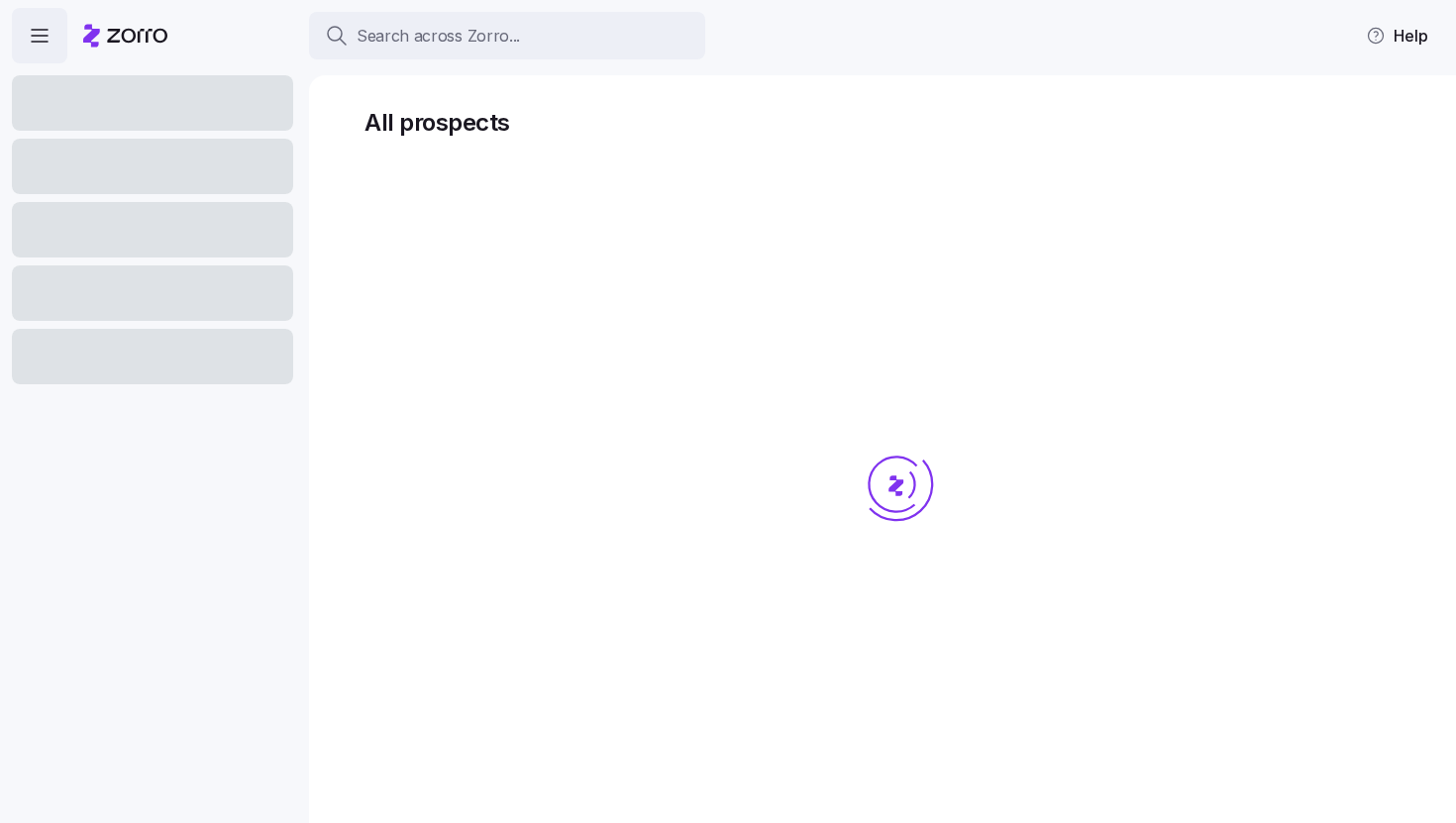 scroll, scrollTop: 0, scrollLeft: 0, axis: both 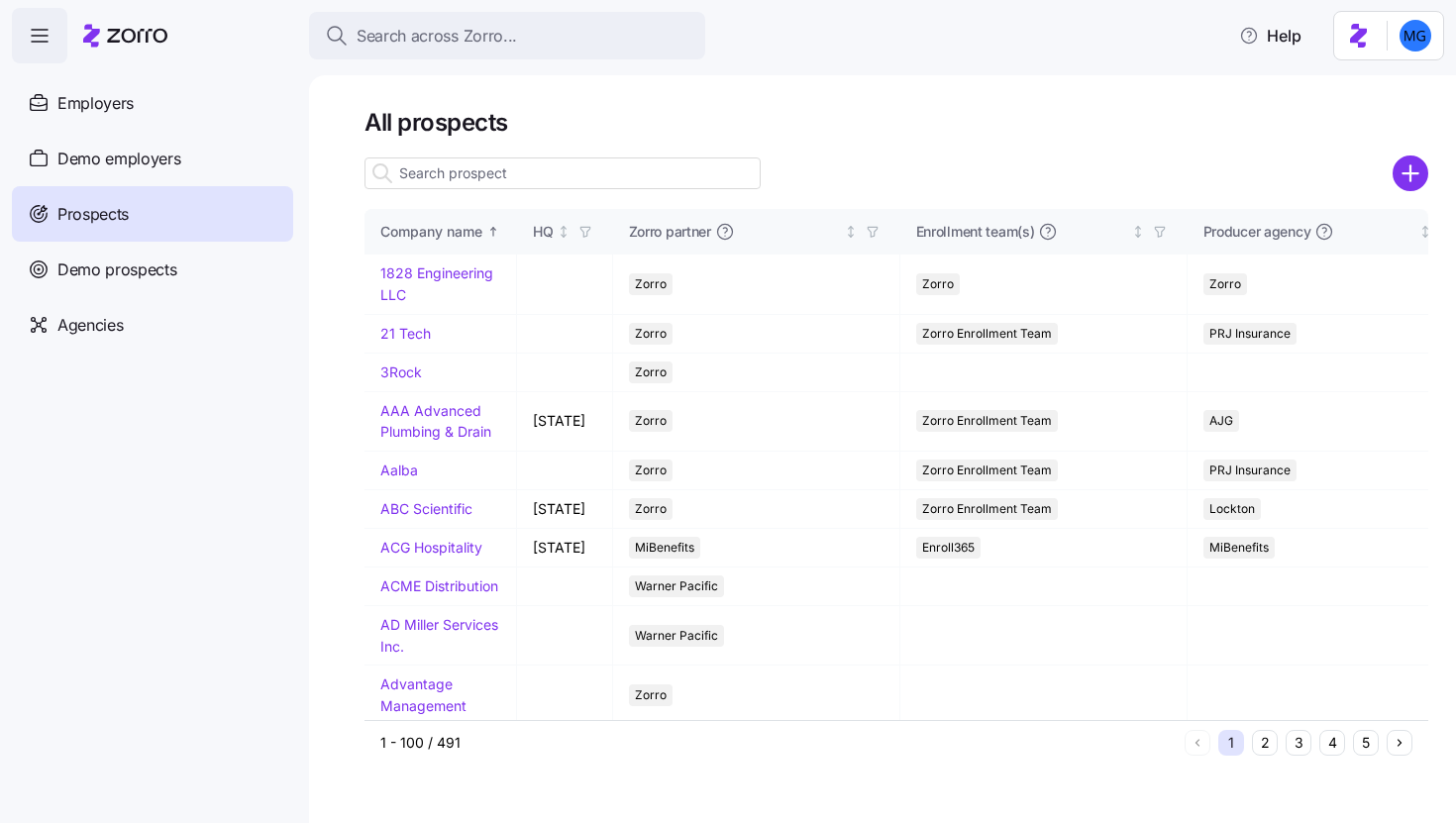 click at bounding box center [563, 173] 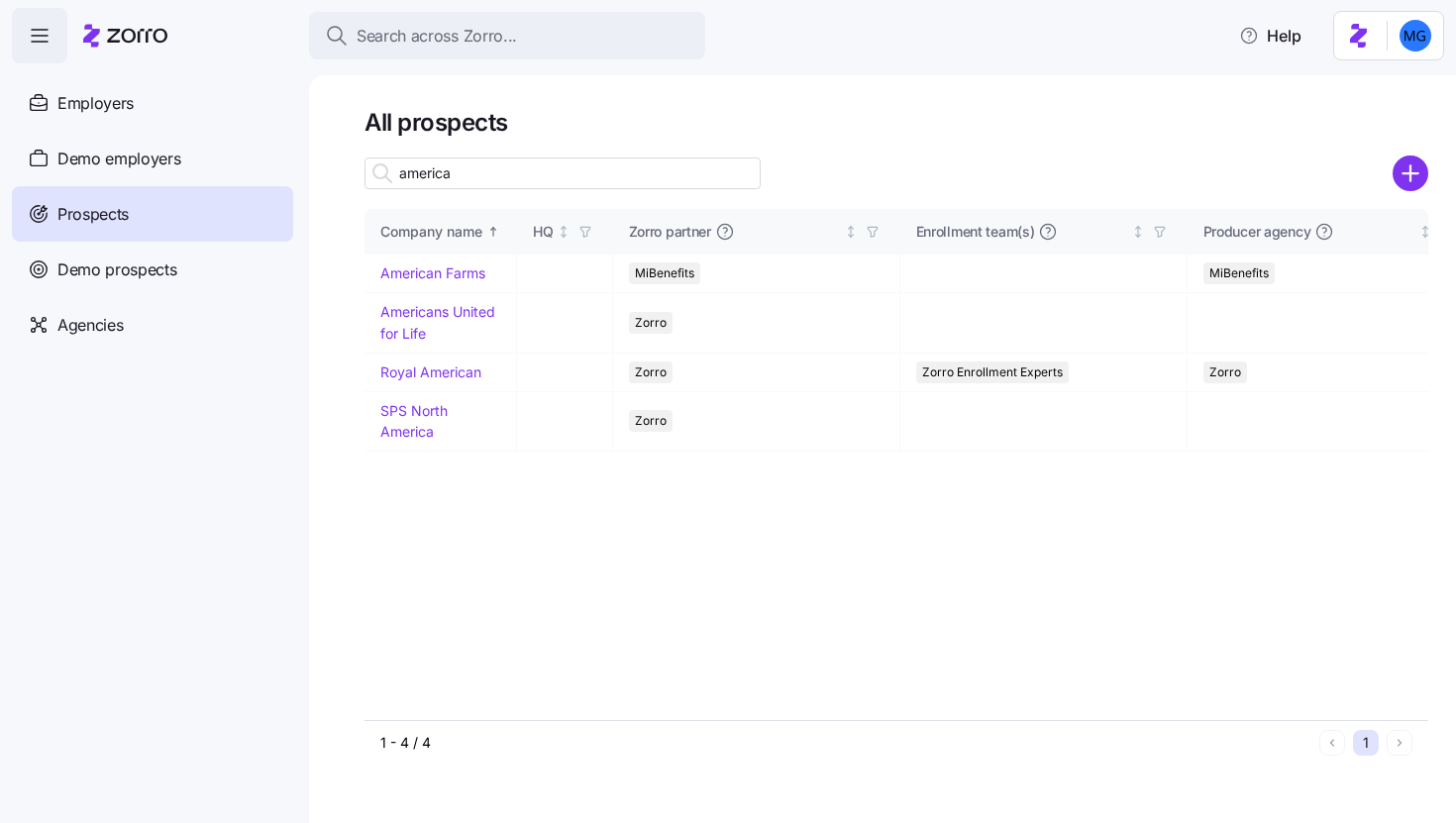 click on "america" at bounding box center [563, 173] 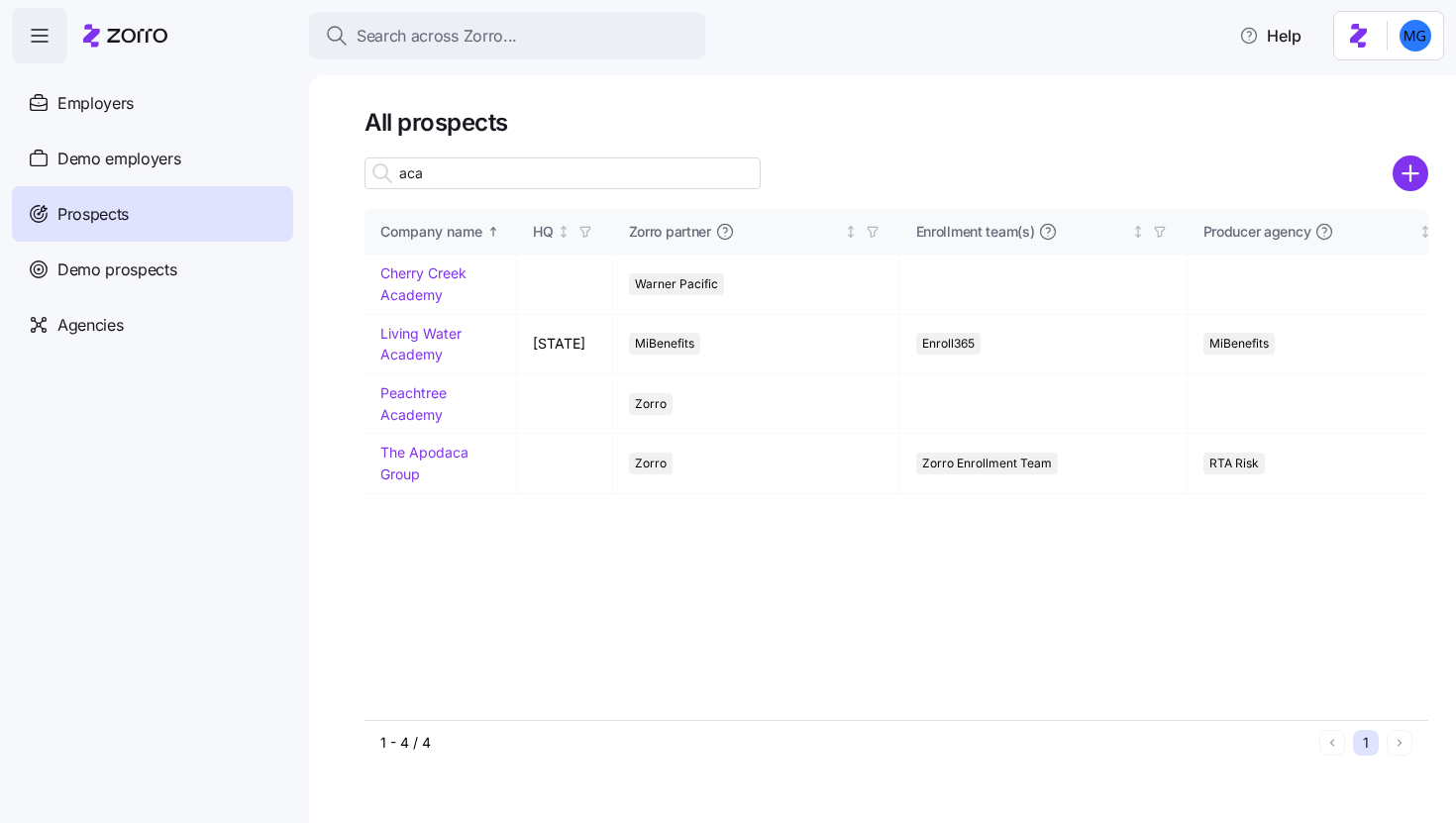 type on "aca" 